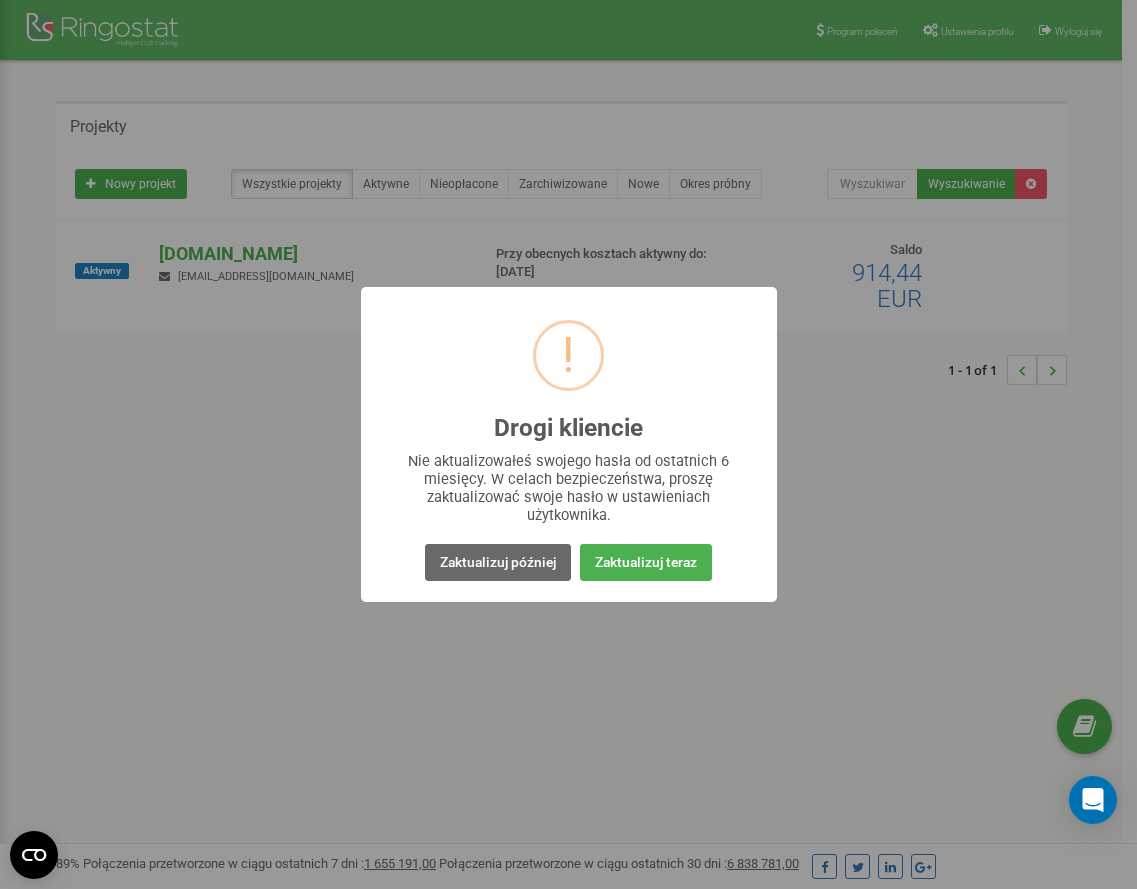 scroll, scrollTop: 0, scrollLeft: 0, axis: both 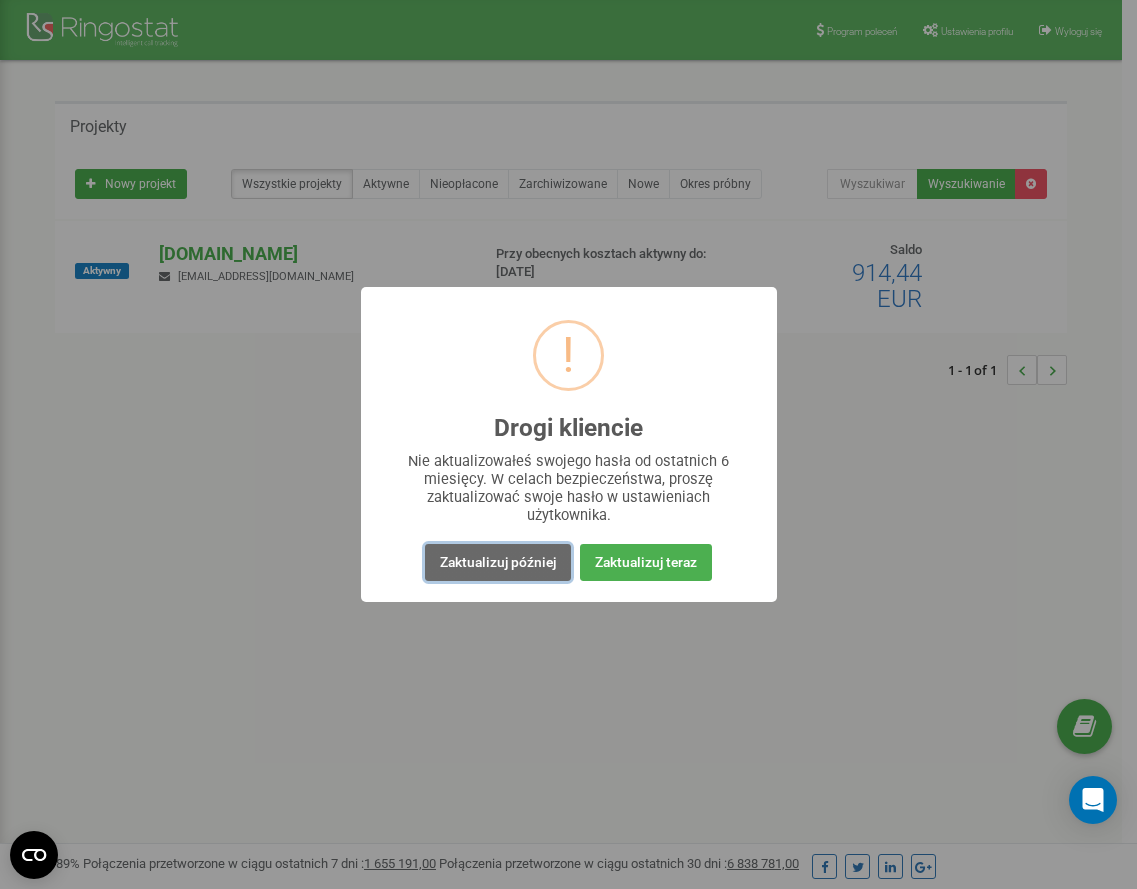 click on "Zaktualizuj później" at bounding box center (498, 562) 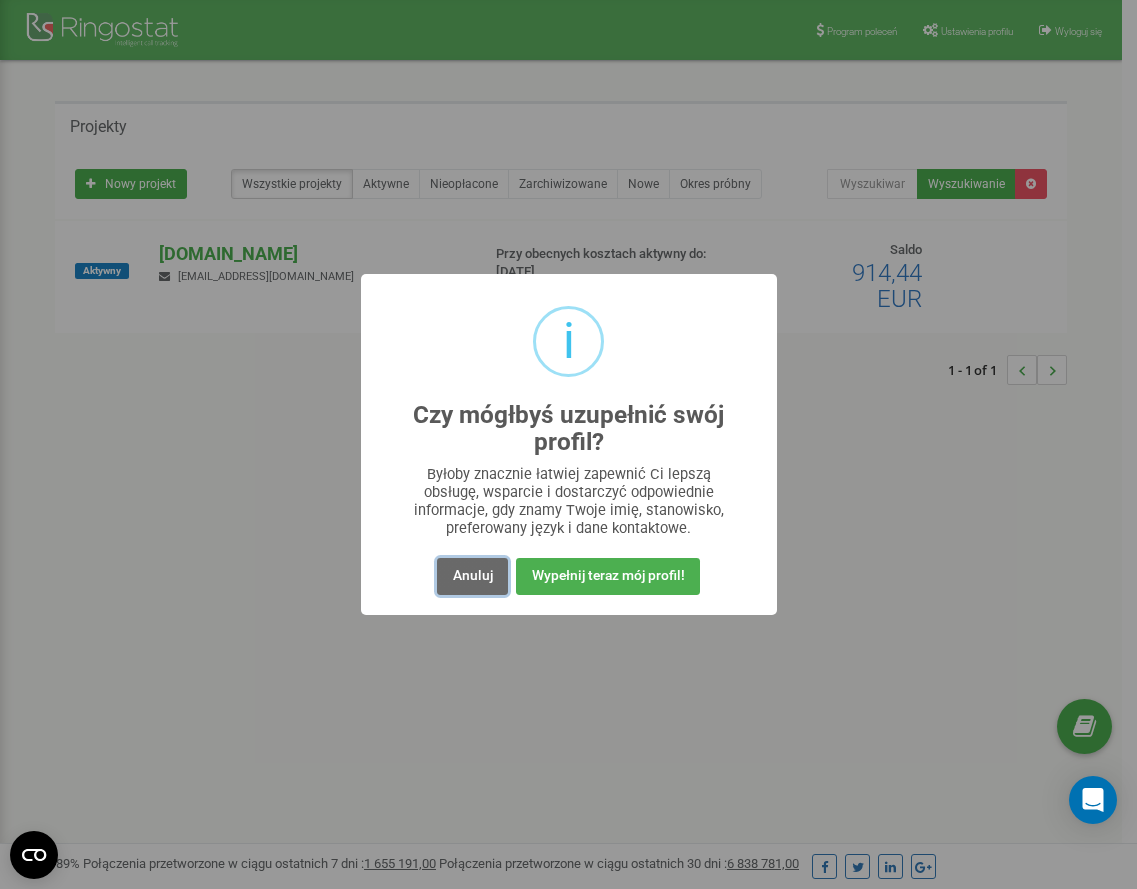 click on "Anuluj" at bounding box center [472, 576] 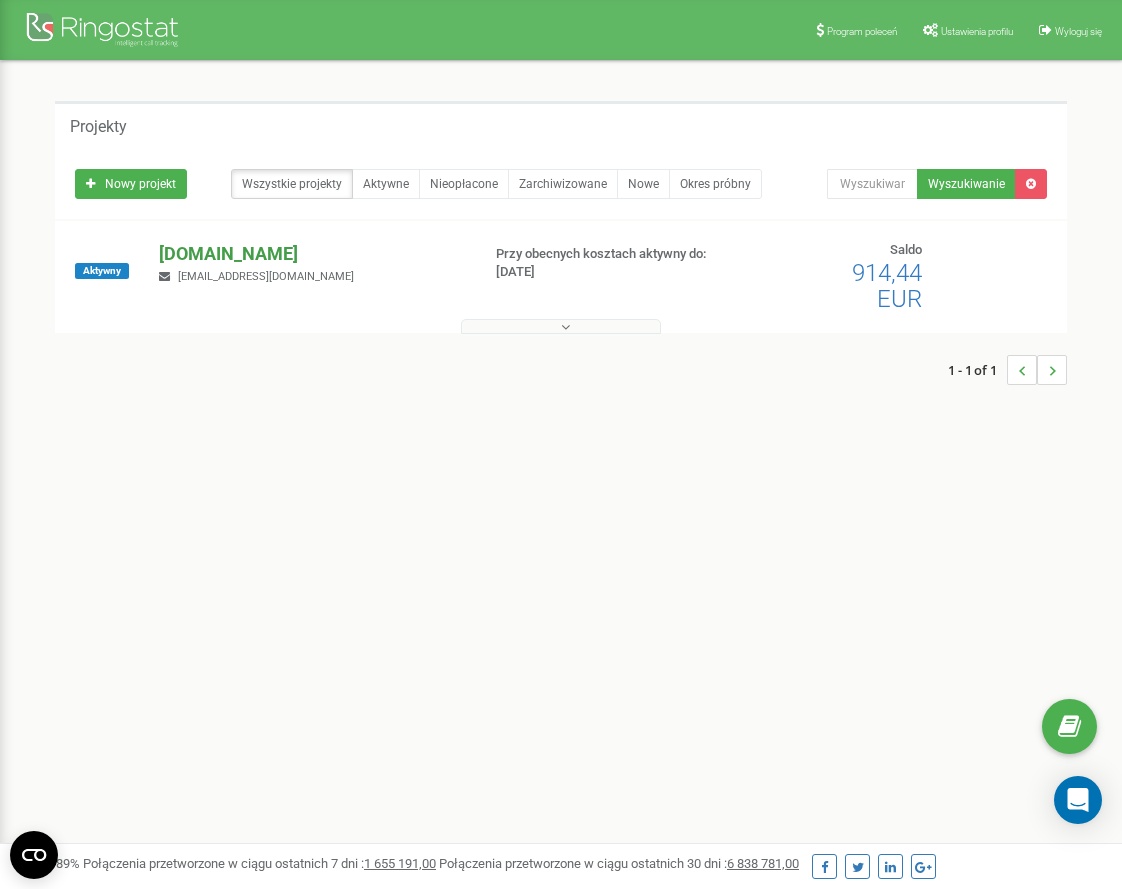 click on "[DOMAIN_NAME]" at bounding box center [311, 254] 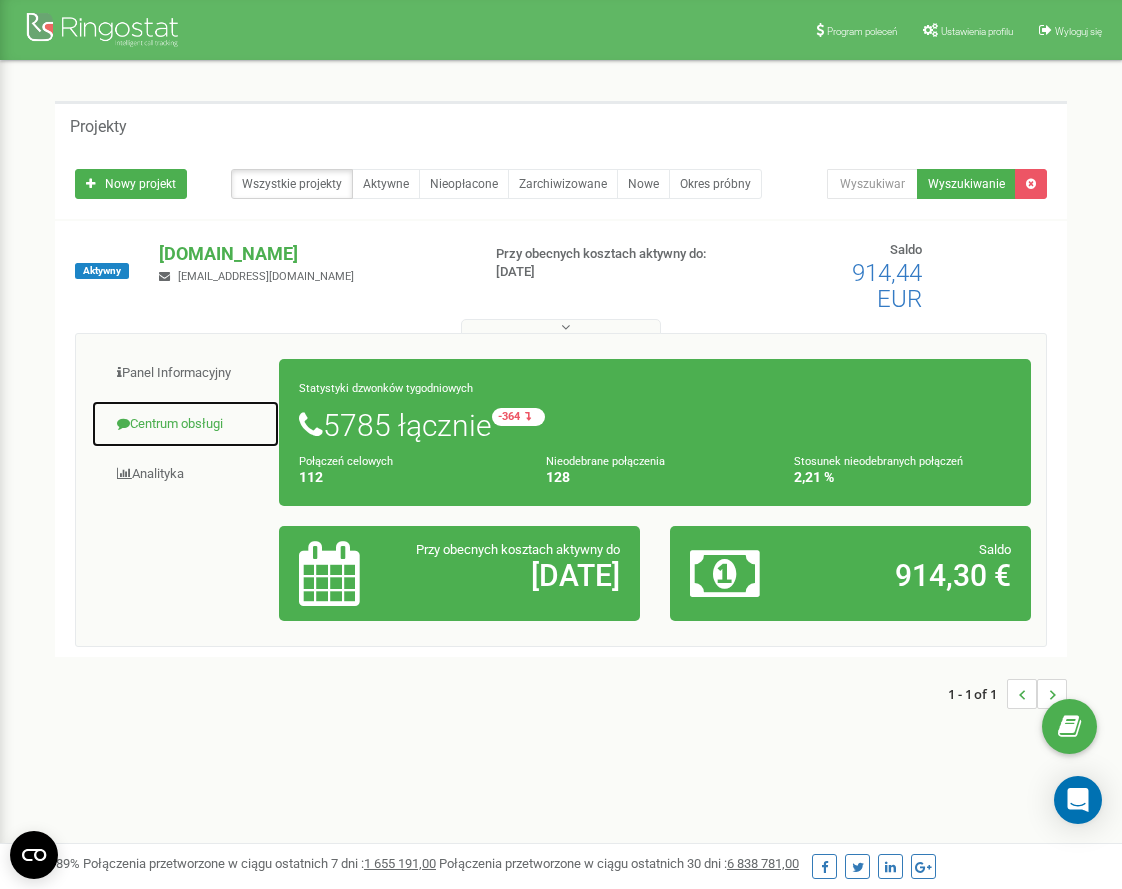 click on "Centrum obsługi" at bounding box center [185, 424] 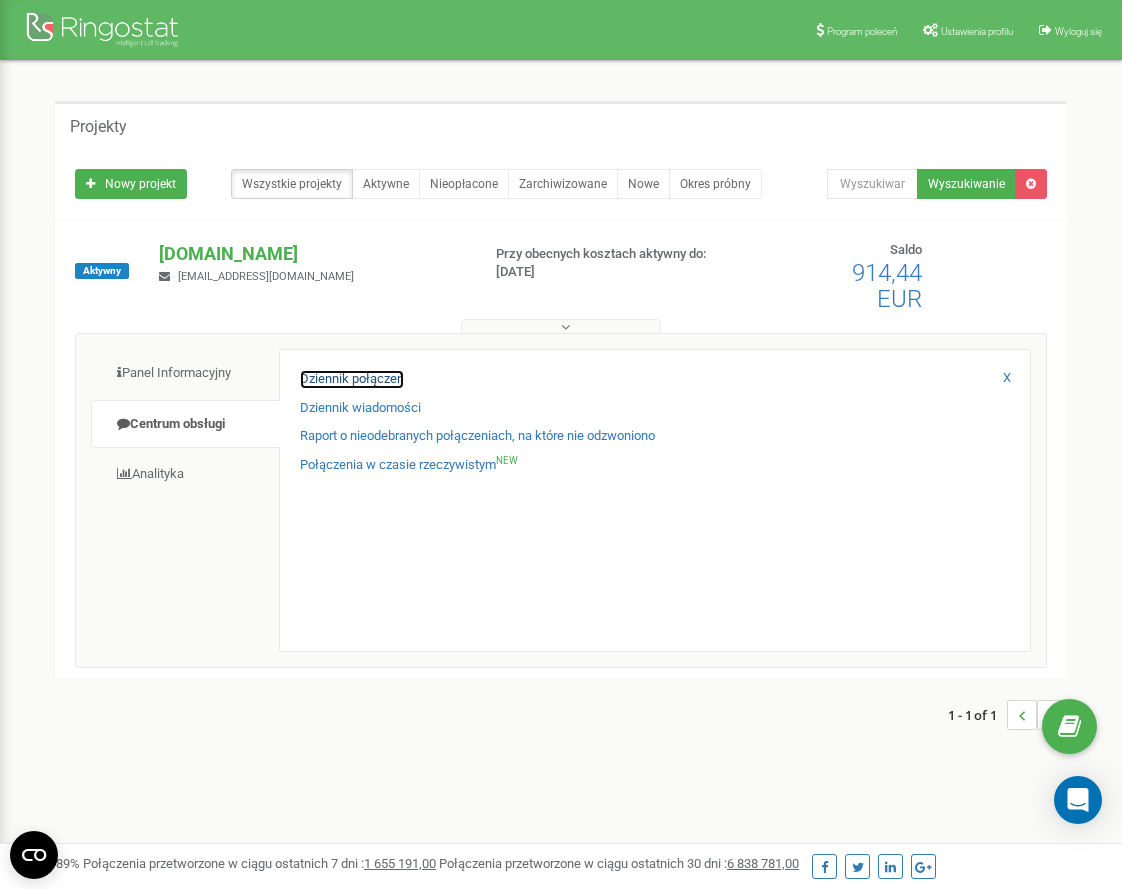 click on "Dziennik połączeń" at bounding box center (352, 379) 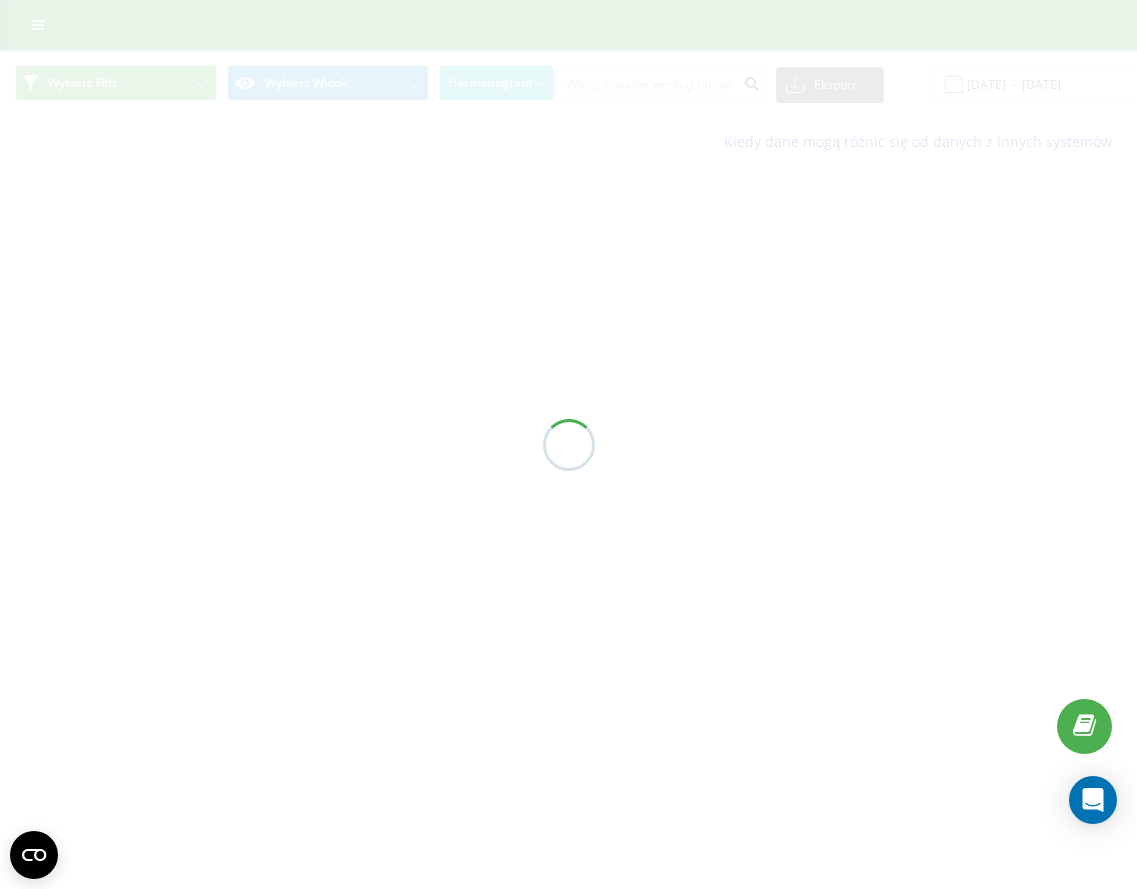 scroll, scrollTop: 0, scrollLeft: 0, axis: both 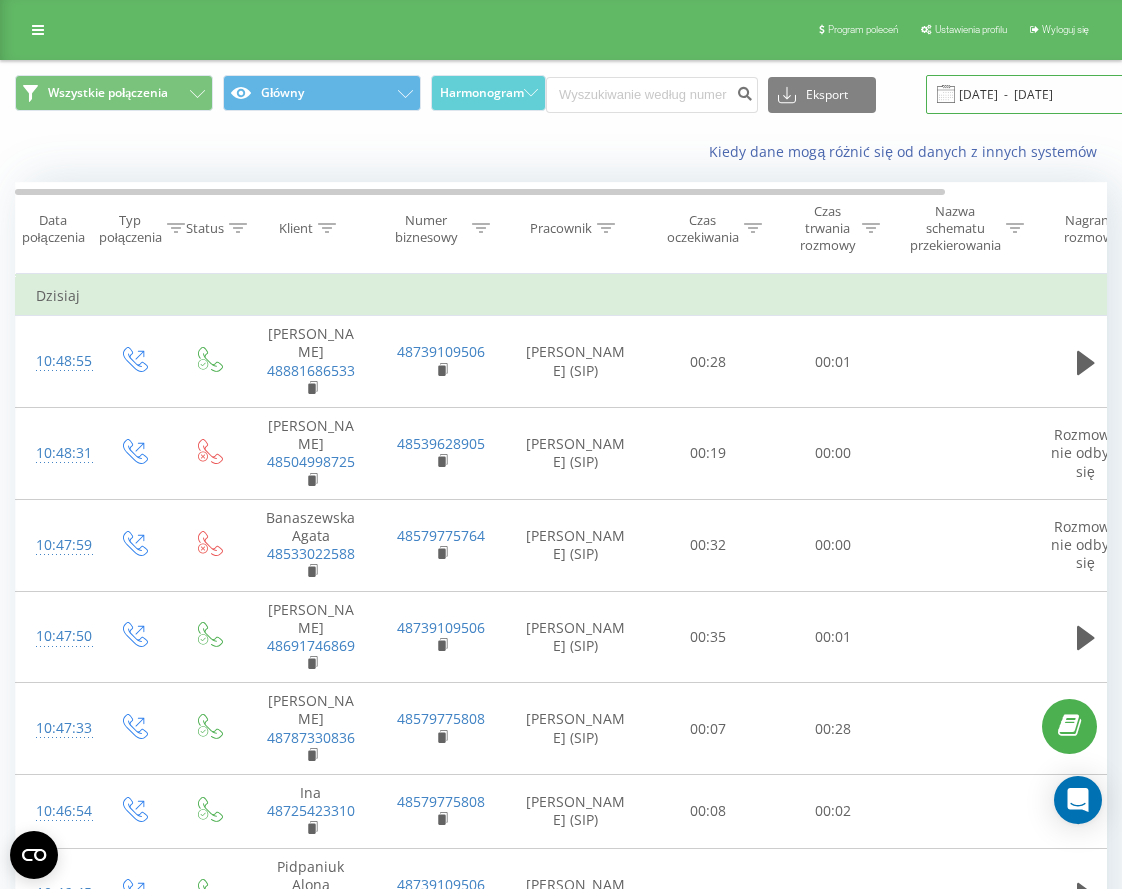 click on "[DATE]  -  [DATE]" at bounding box center (1047, 94) 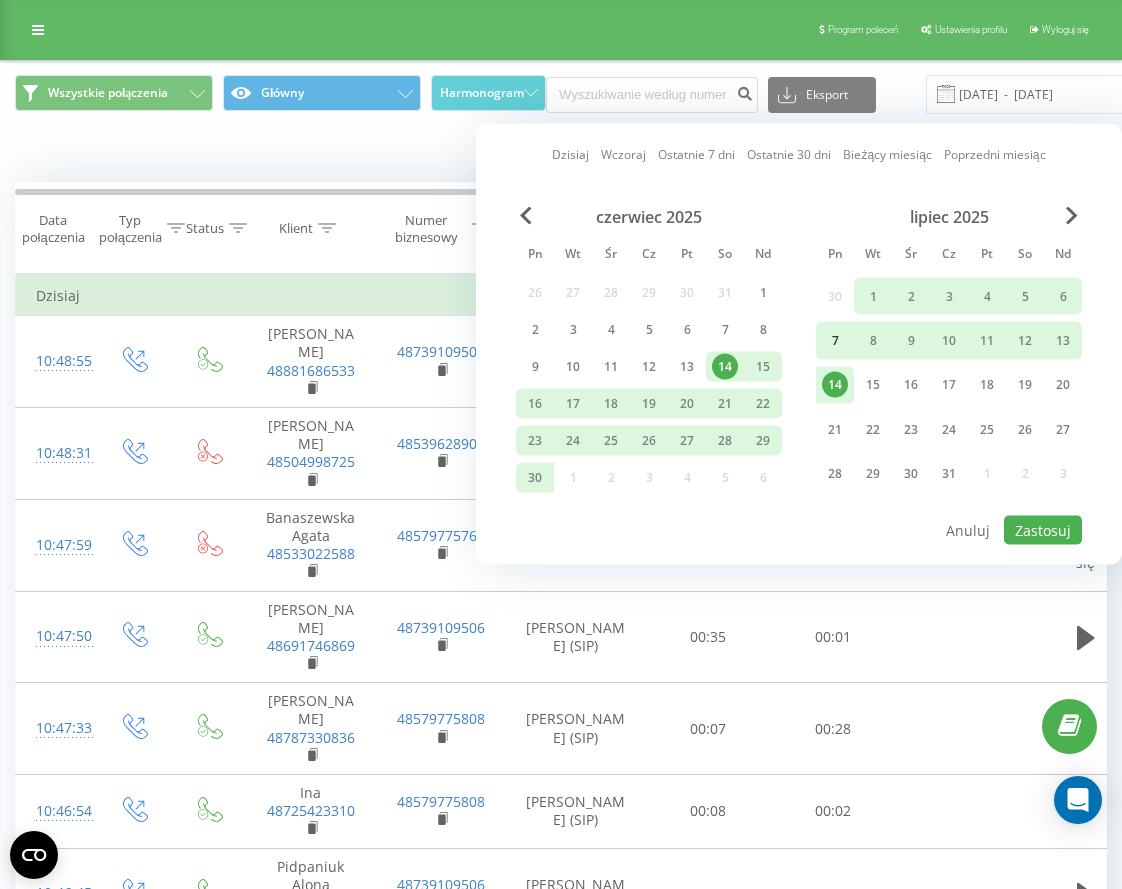 click on "7" at bounding box center [835, 341] 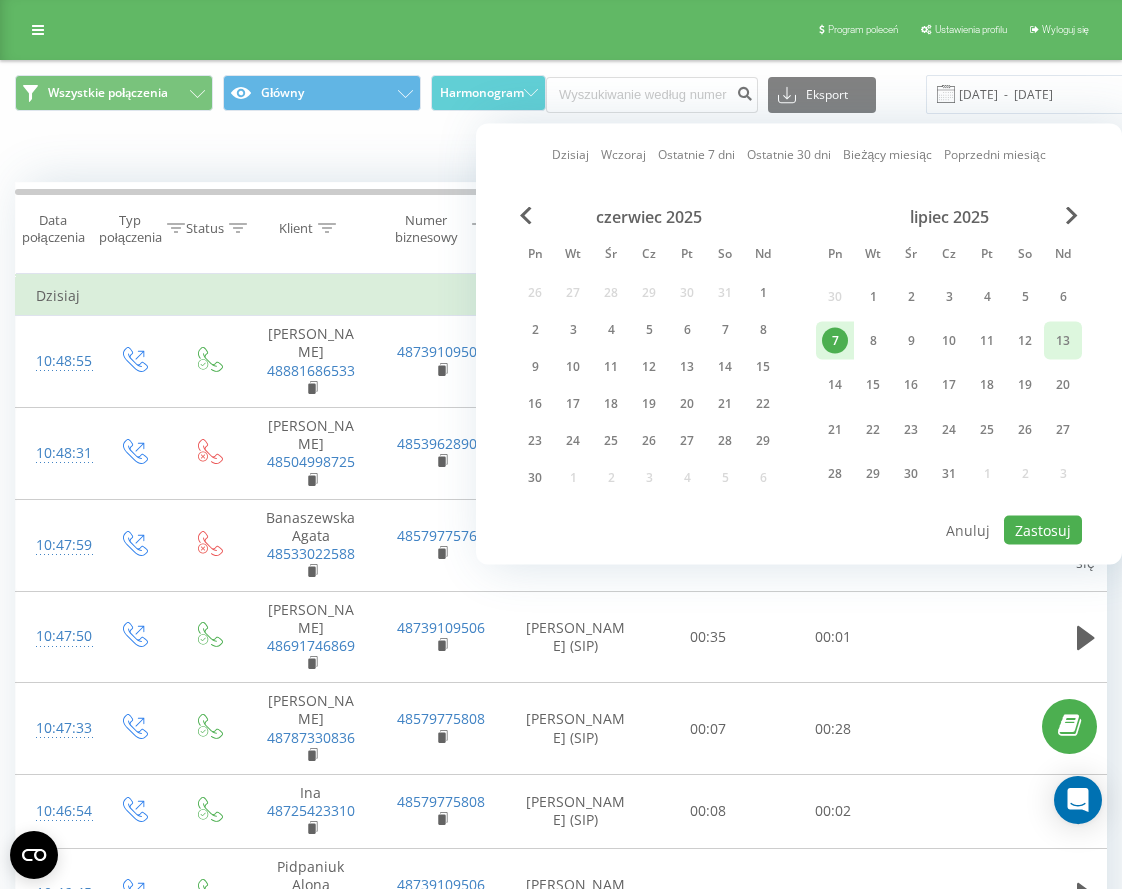 click on "13" at bounding box center (1063, 341) 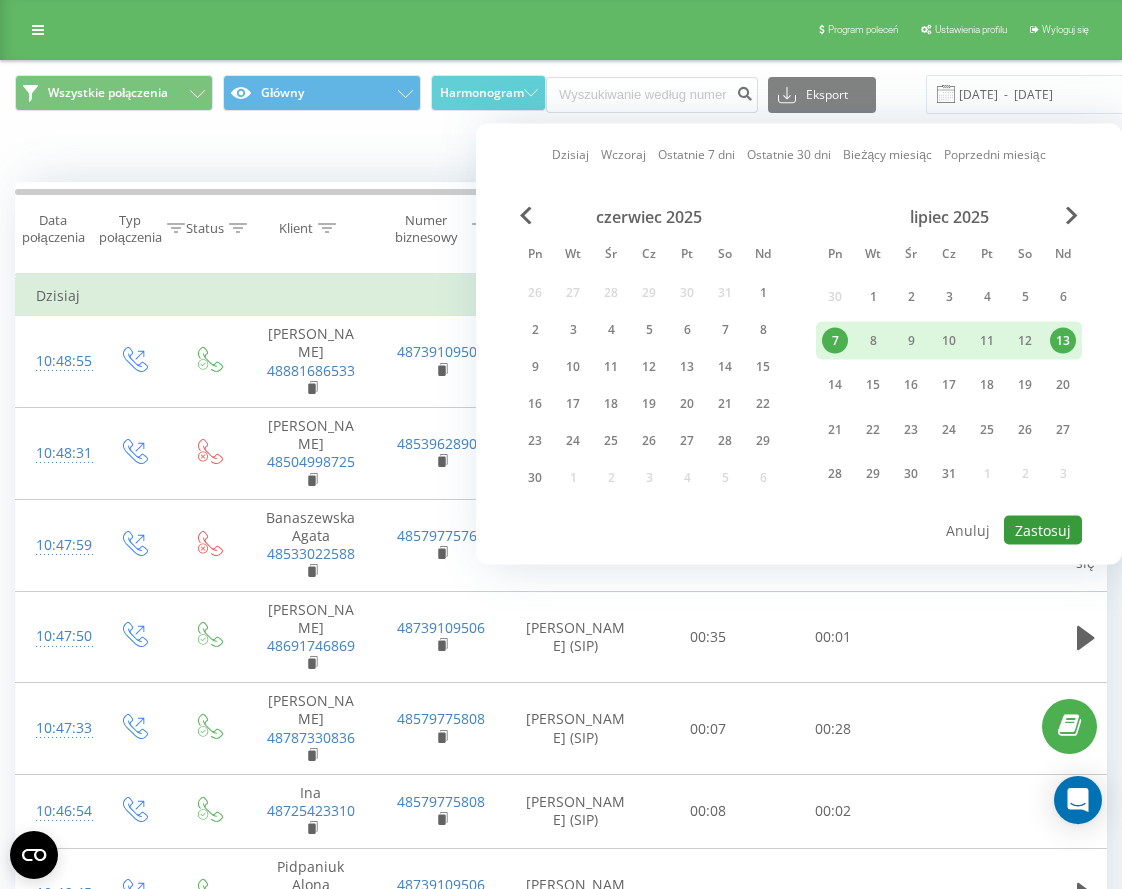 click on "Zastosuj" at bounding box center [1043, 530] 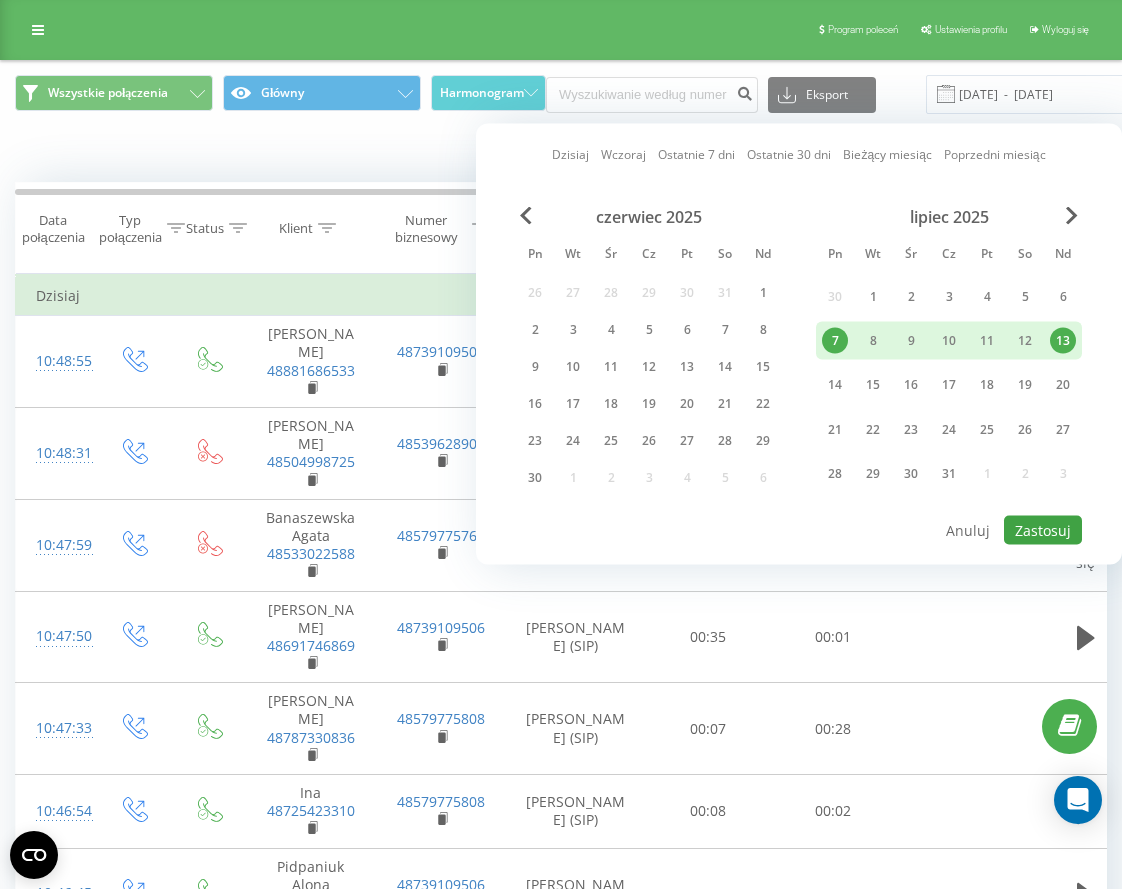 type on "[DATE]  -  [DATE]" 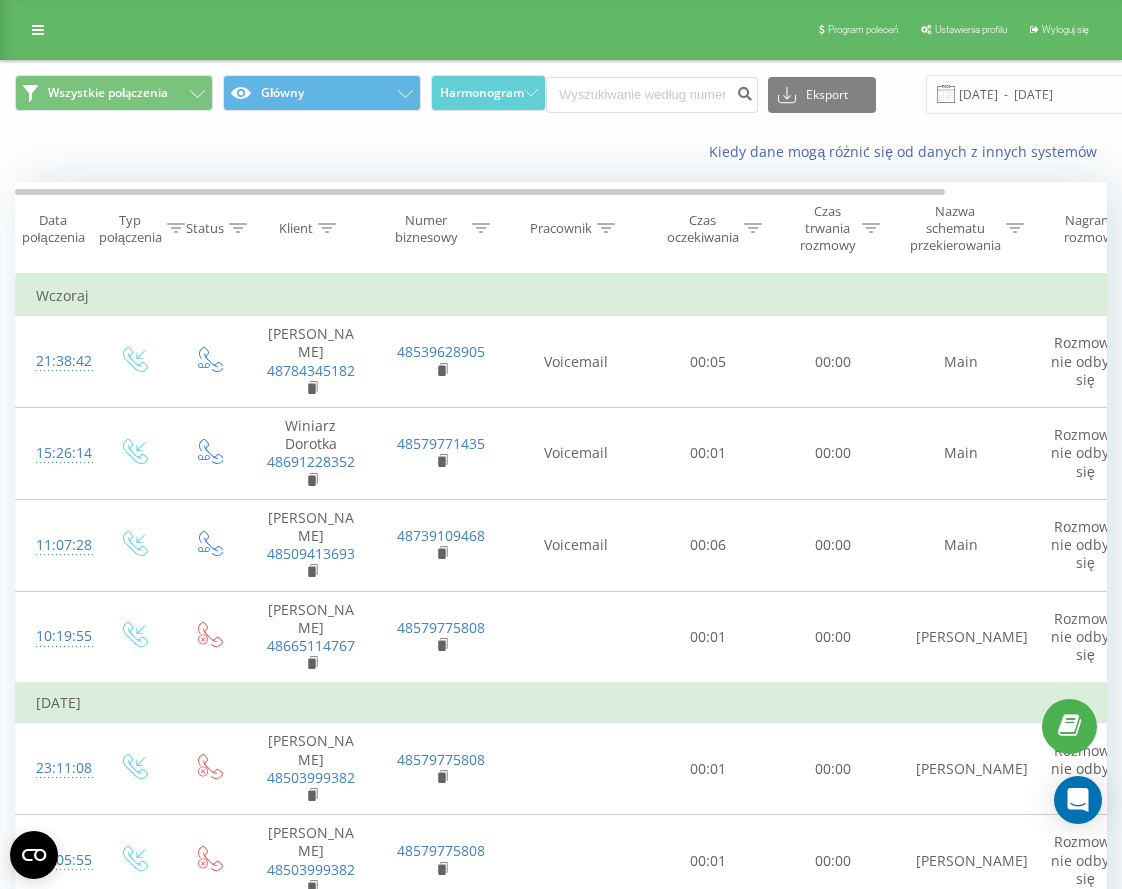 click 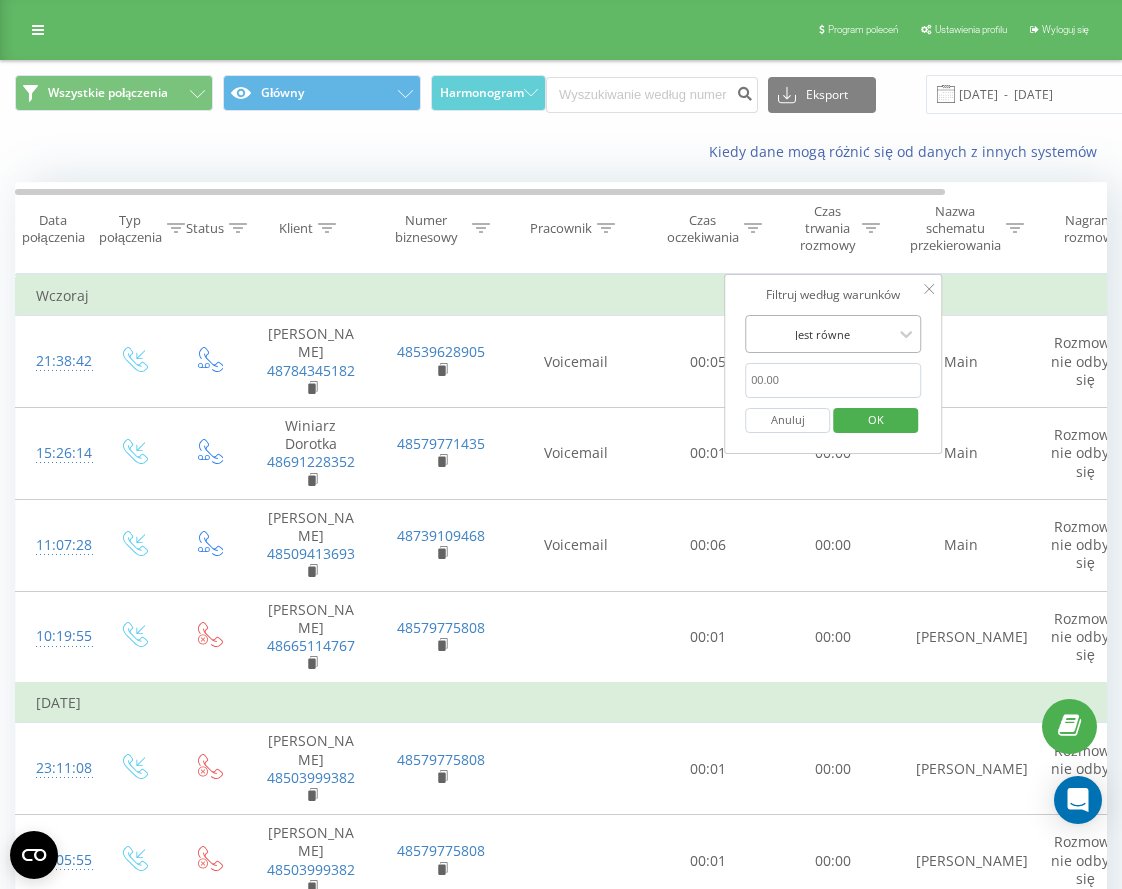 click at bounding box center [822, 334] 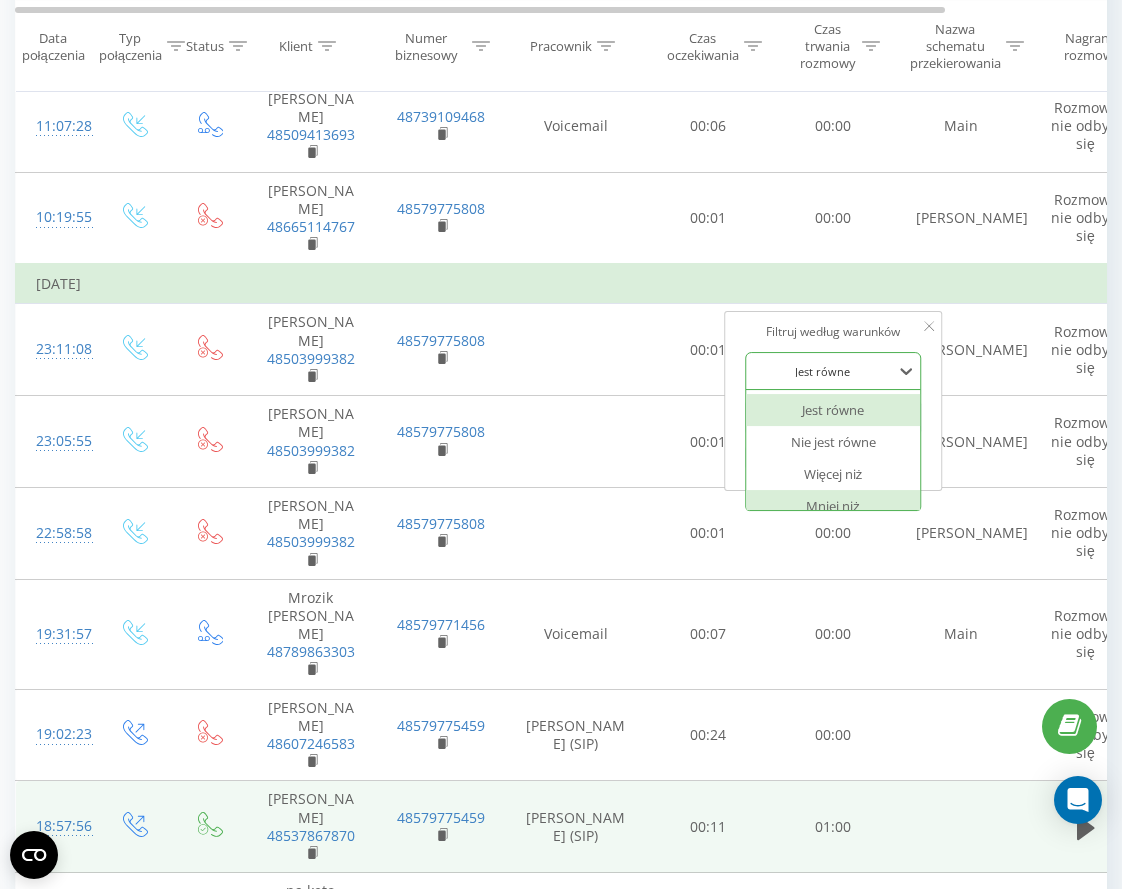 scroll, scrollTop: 0, scrollLeft: 0, axis: both 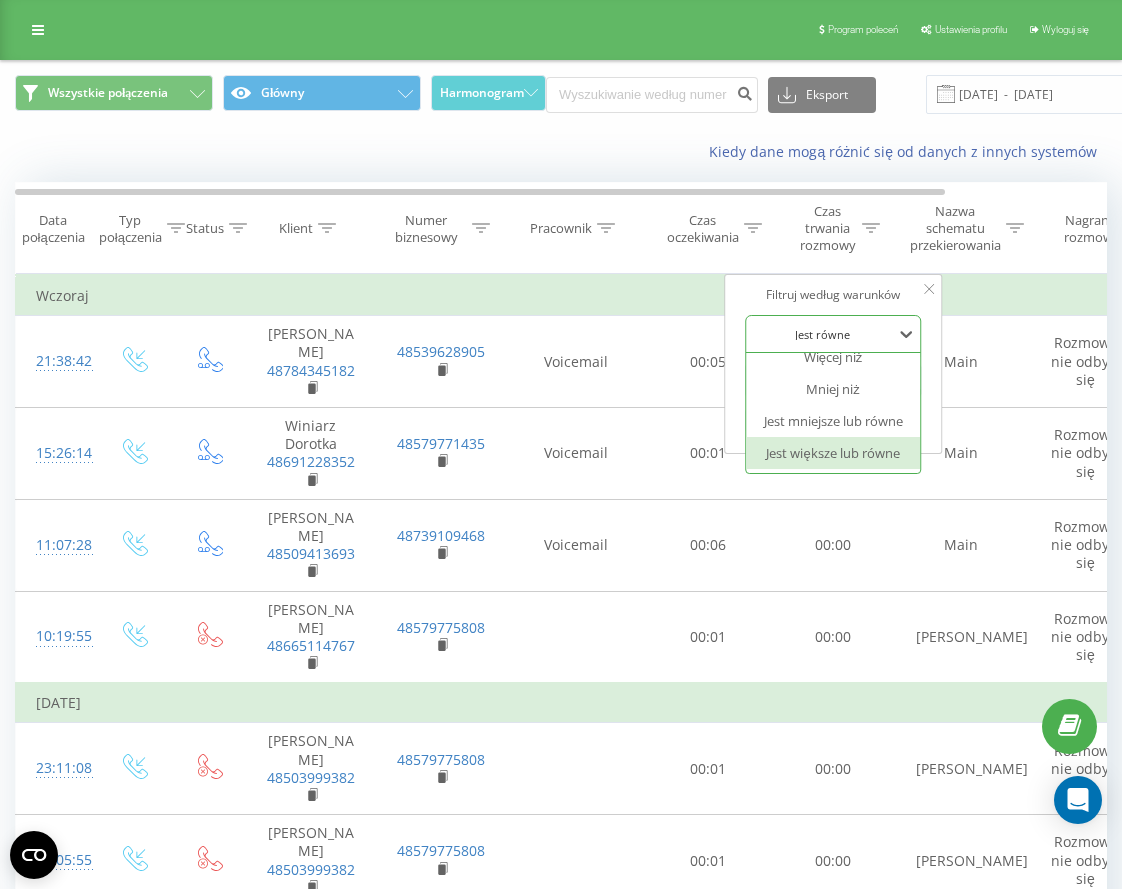 click on "Jest większe lub równe" at bounding box center [833, 453] 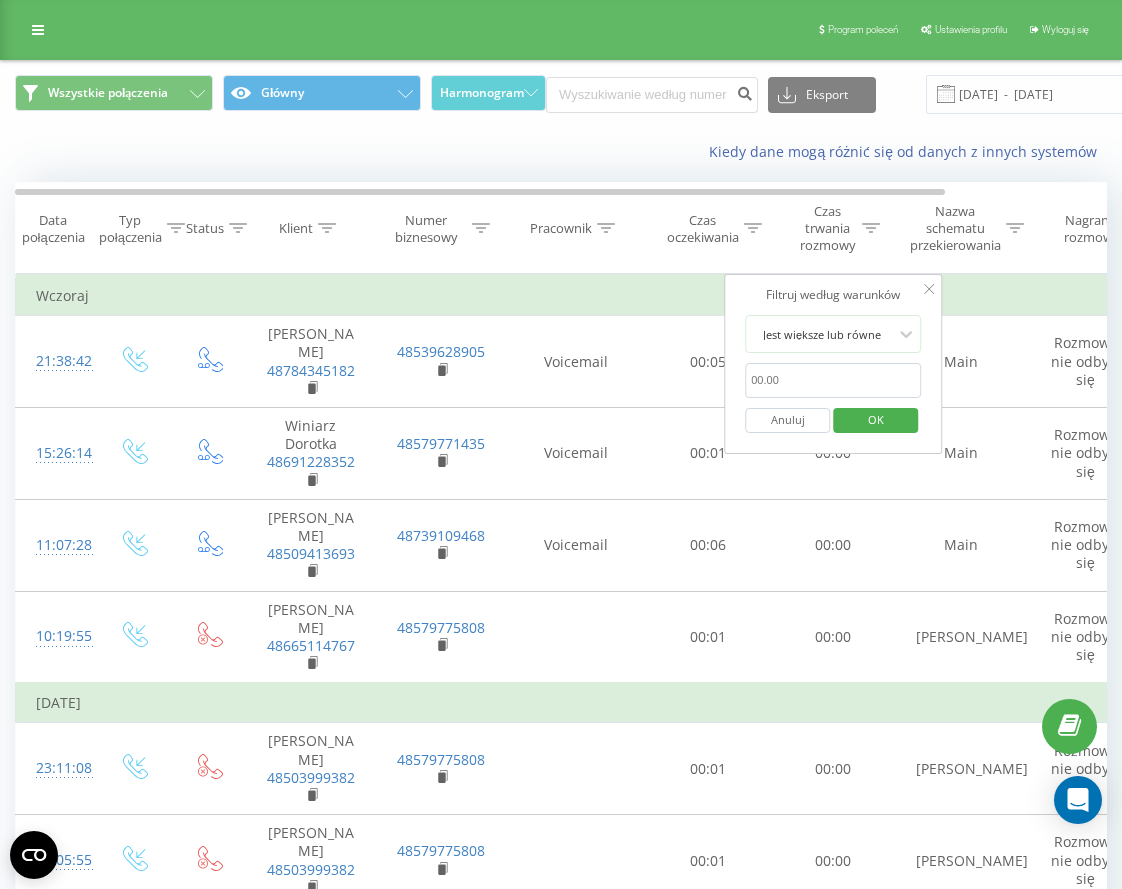click at bounding box center [833, 380] 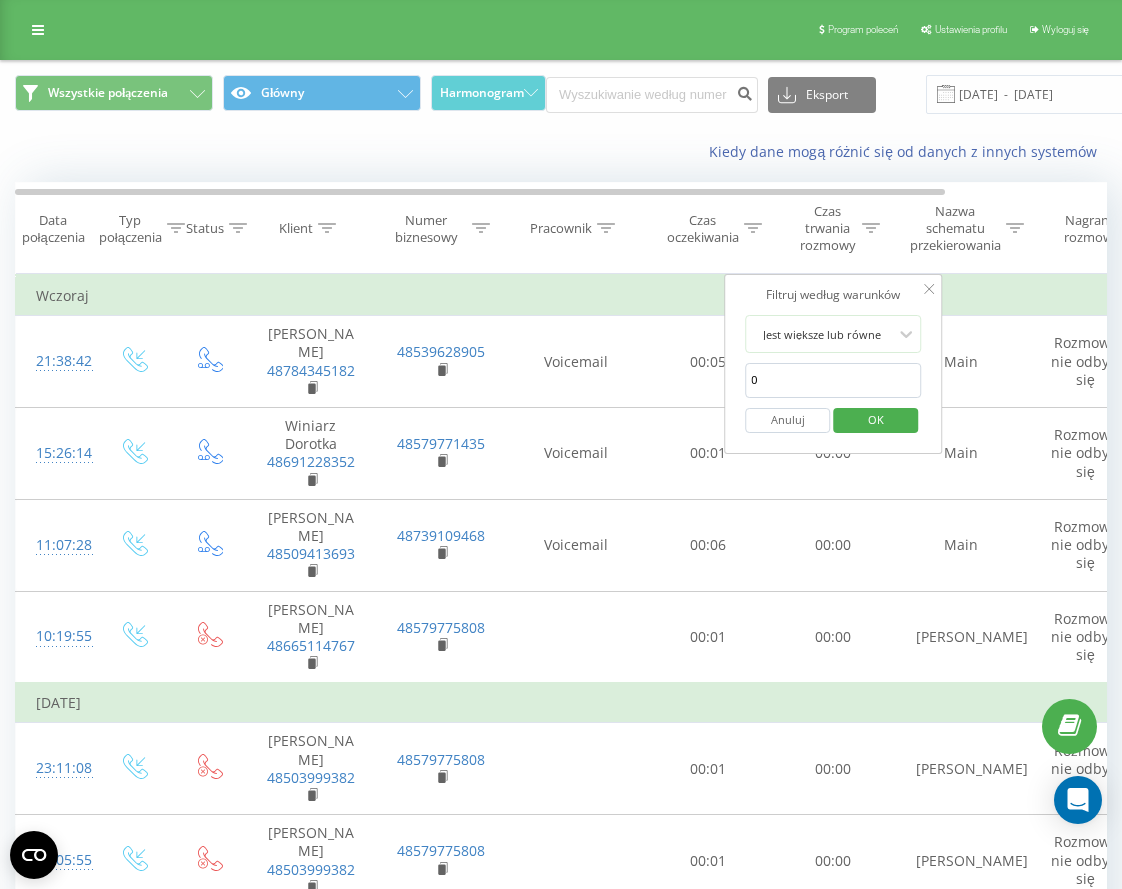 type on "00:20" 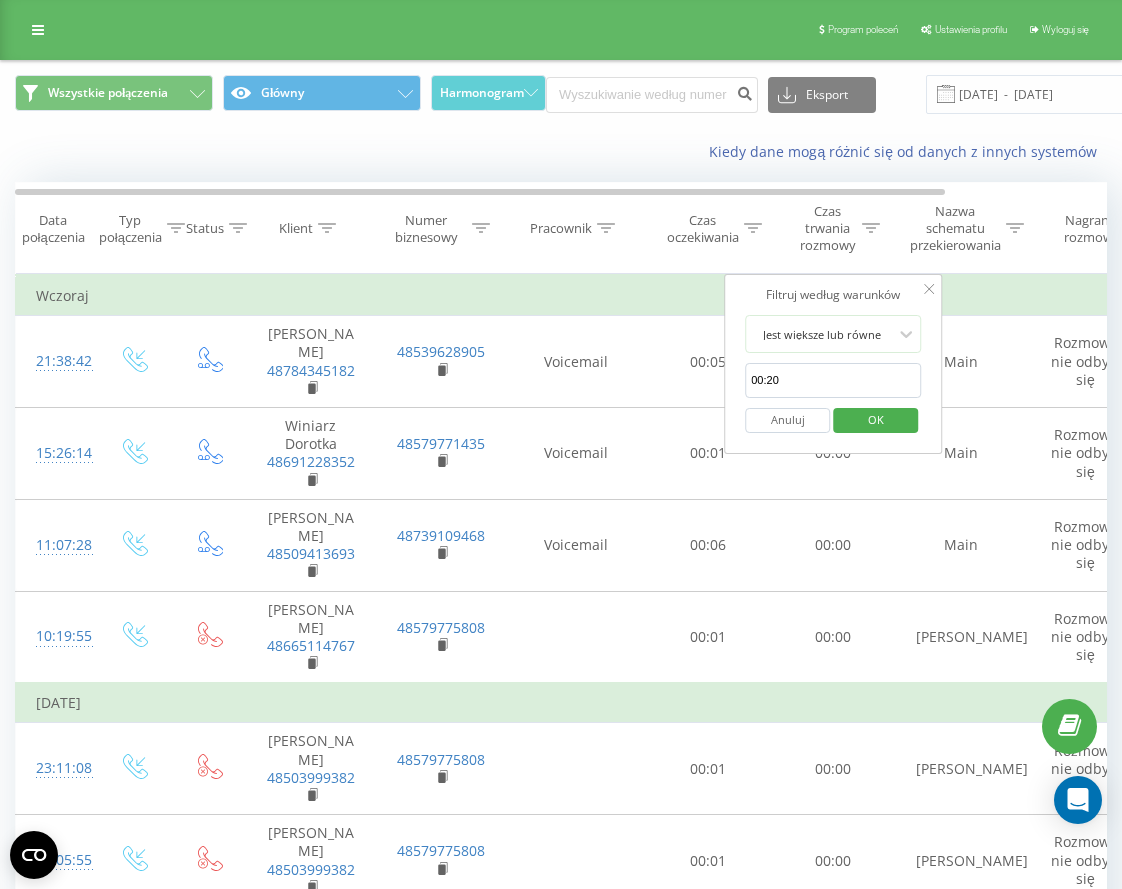 click on "OK" at bounding box center (876, 419) 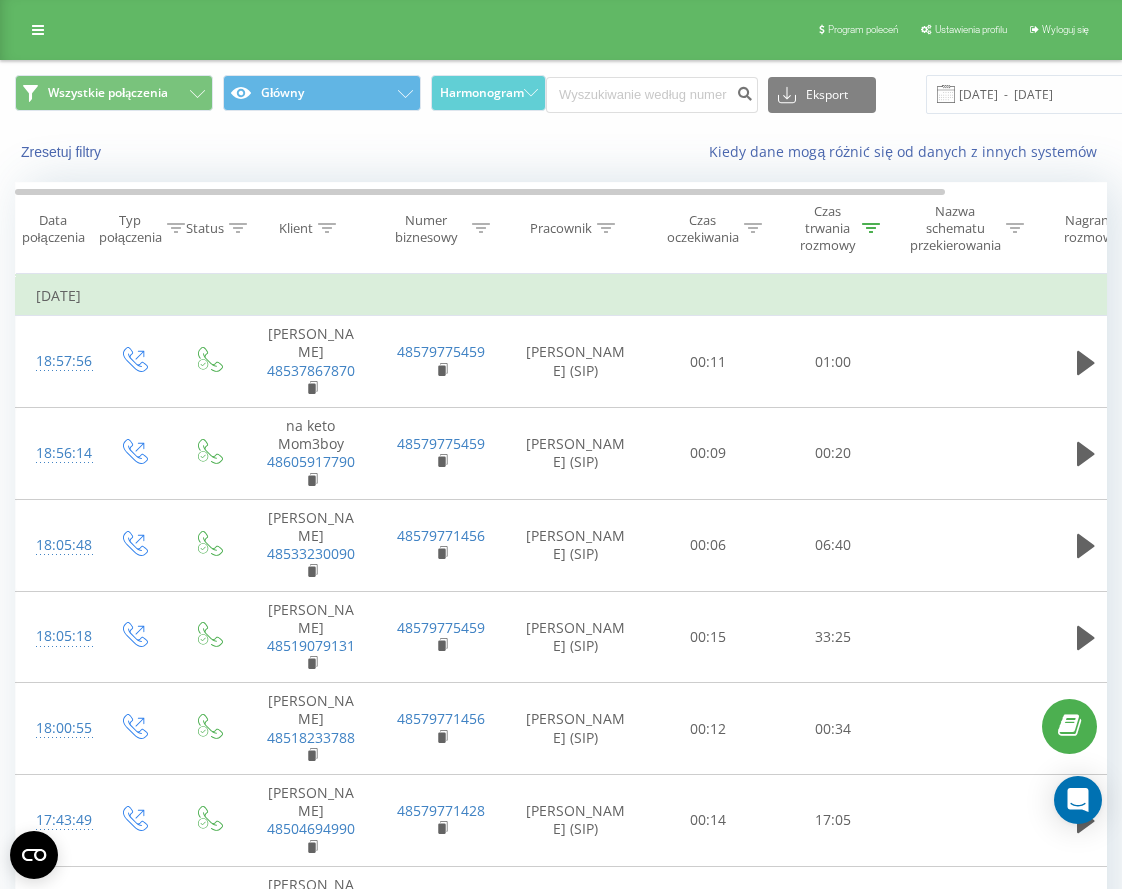 click 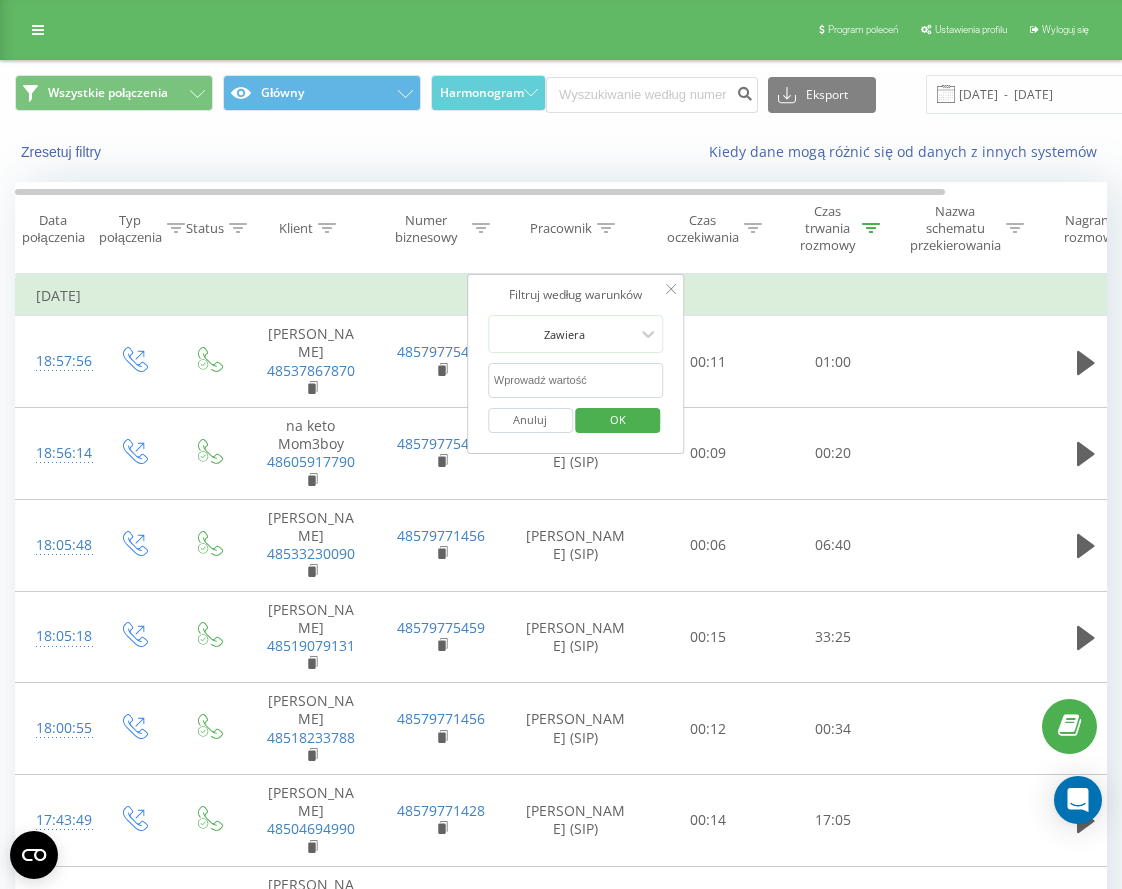 click at bounding box center [576, 380] 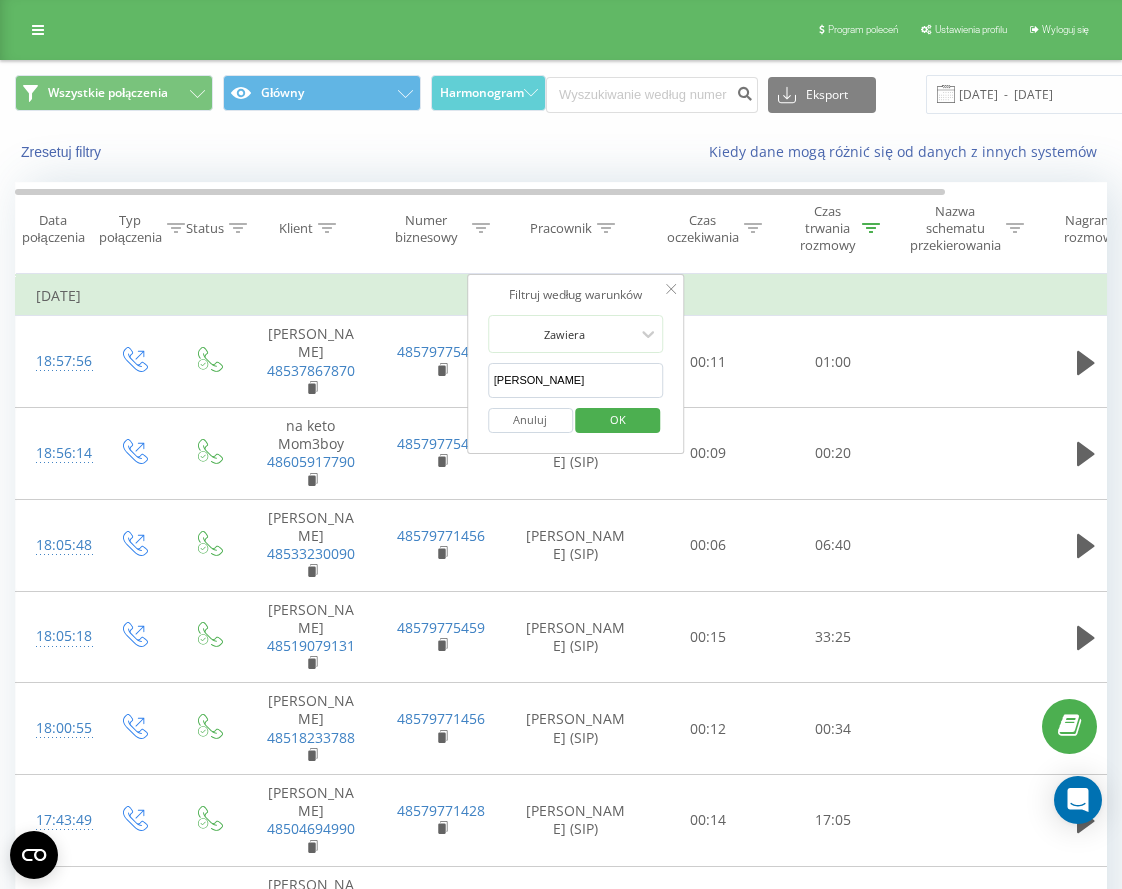 click on "OK" at bounding box center [618, 419] 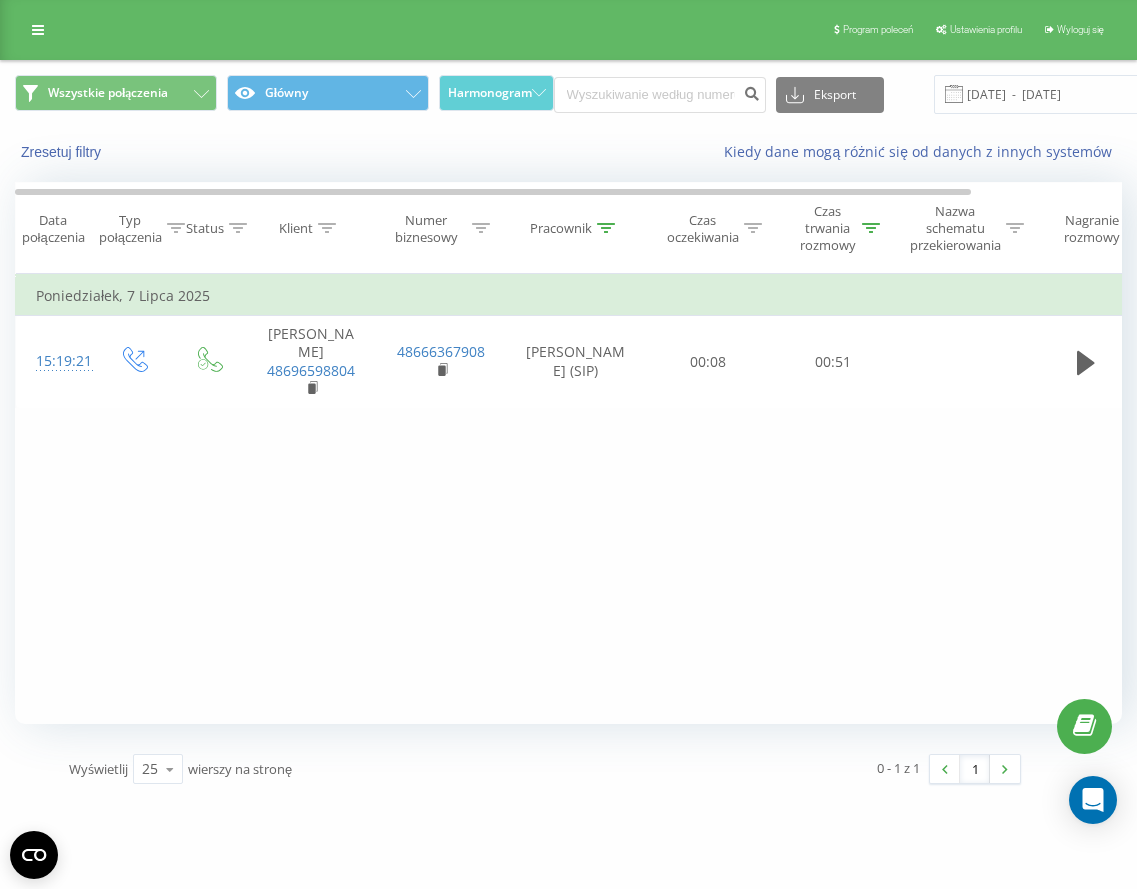 click 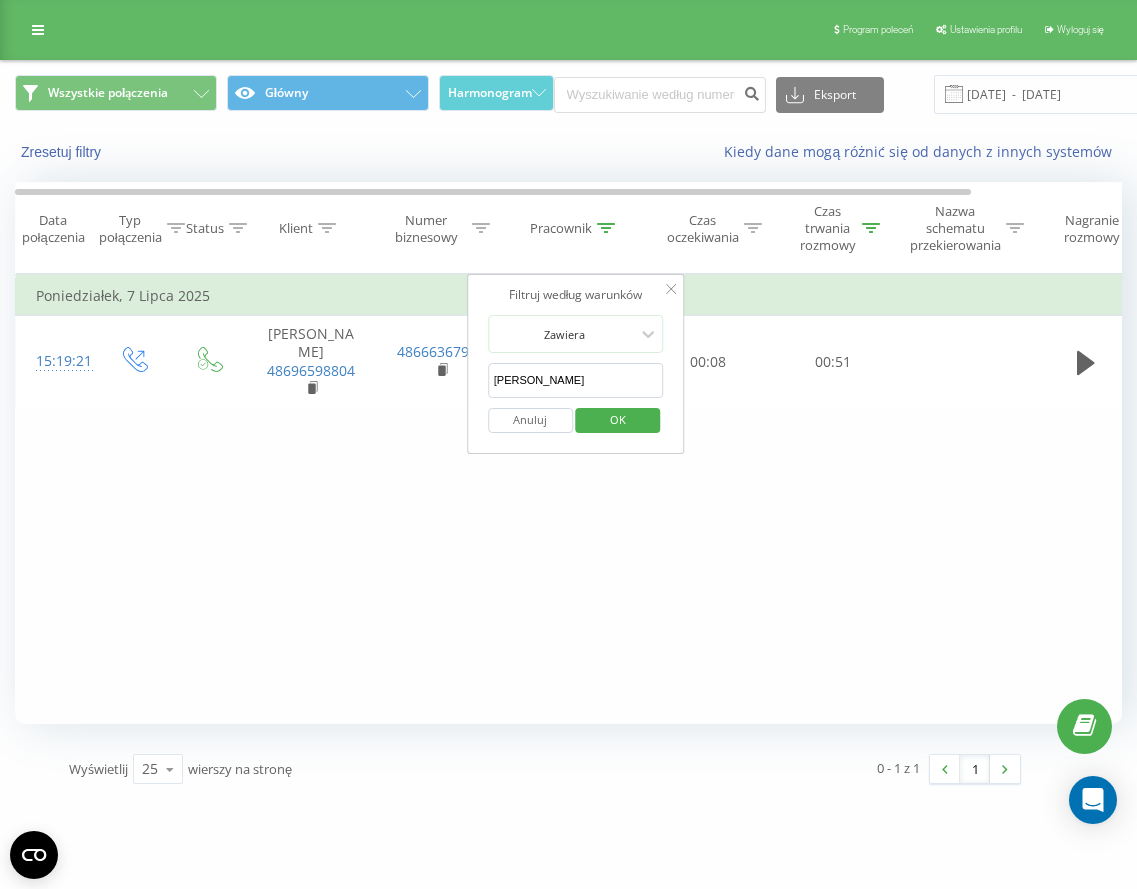 click on "[PERSON_NAME]" at bounding box center [576, 380] 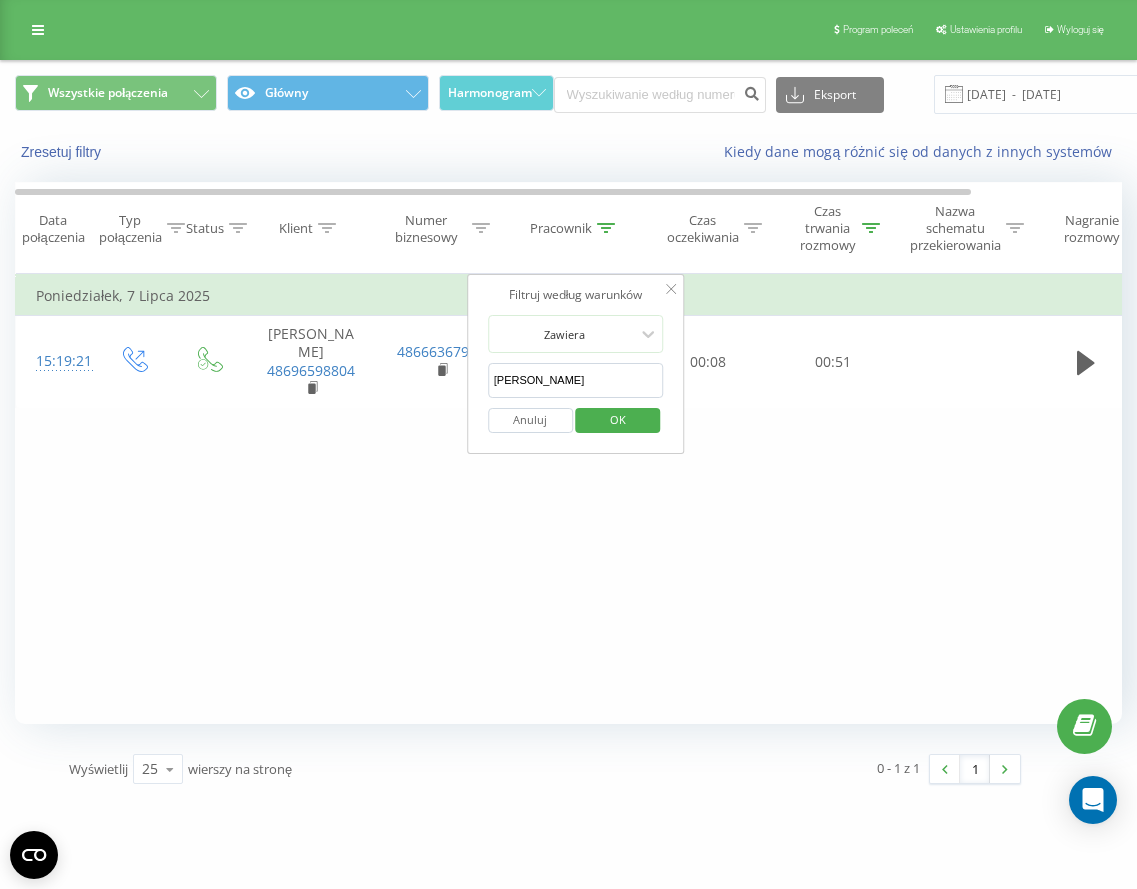 click on "OK" at bounding box center [618, 420] 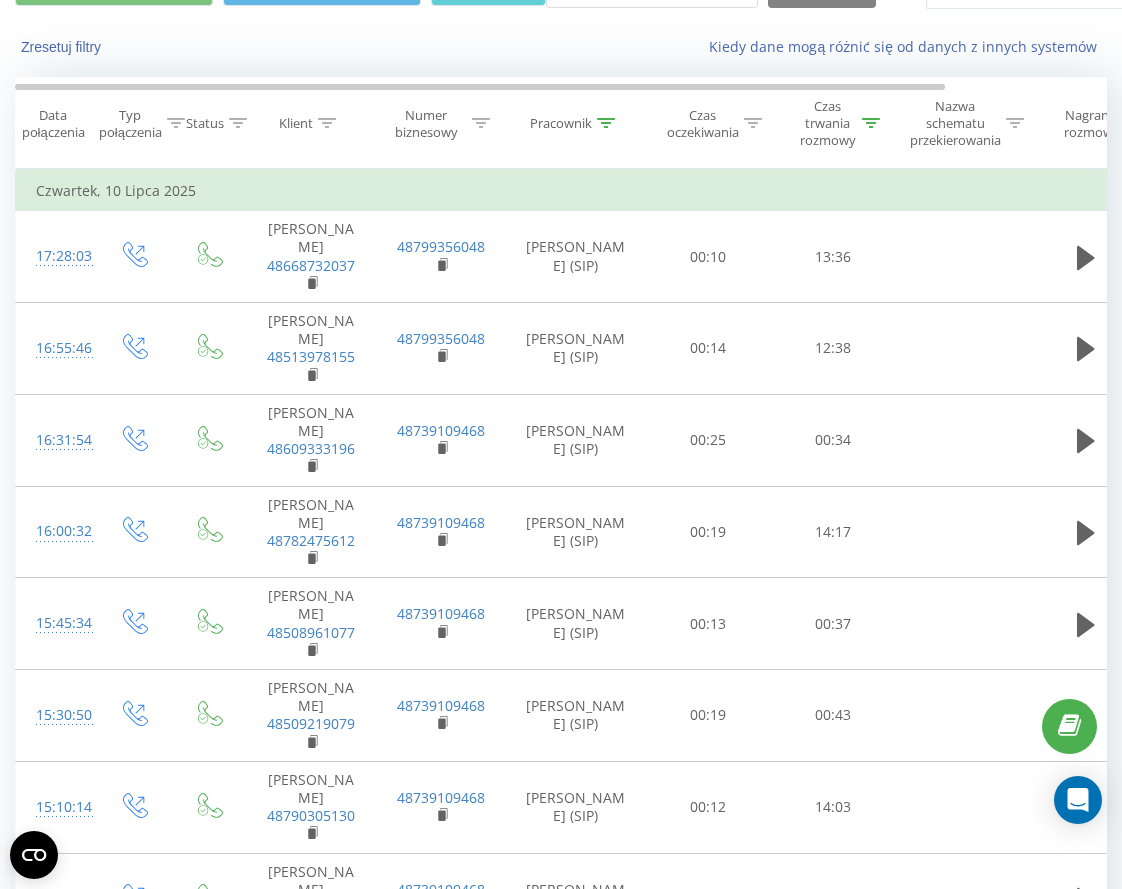 scroll, scrollTop: 0, scrollLeft: 0, axis: both 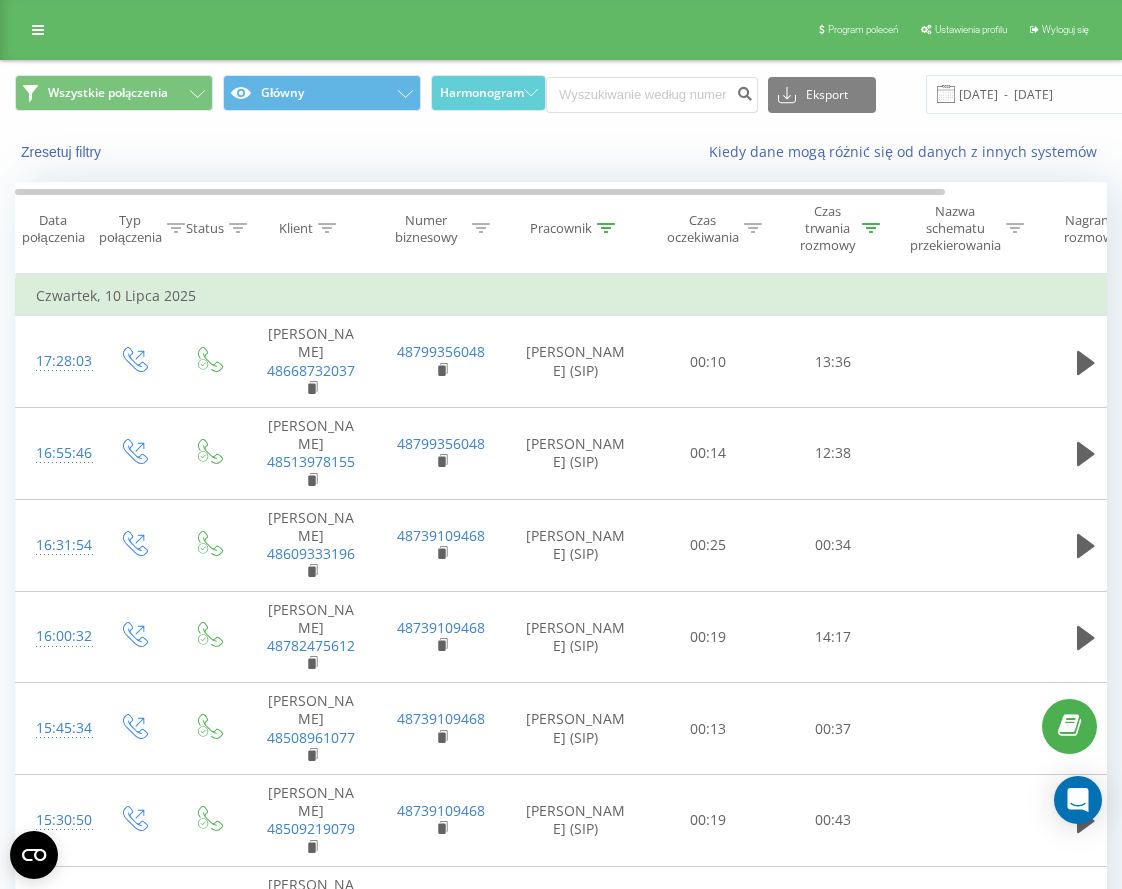 click 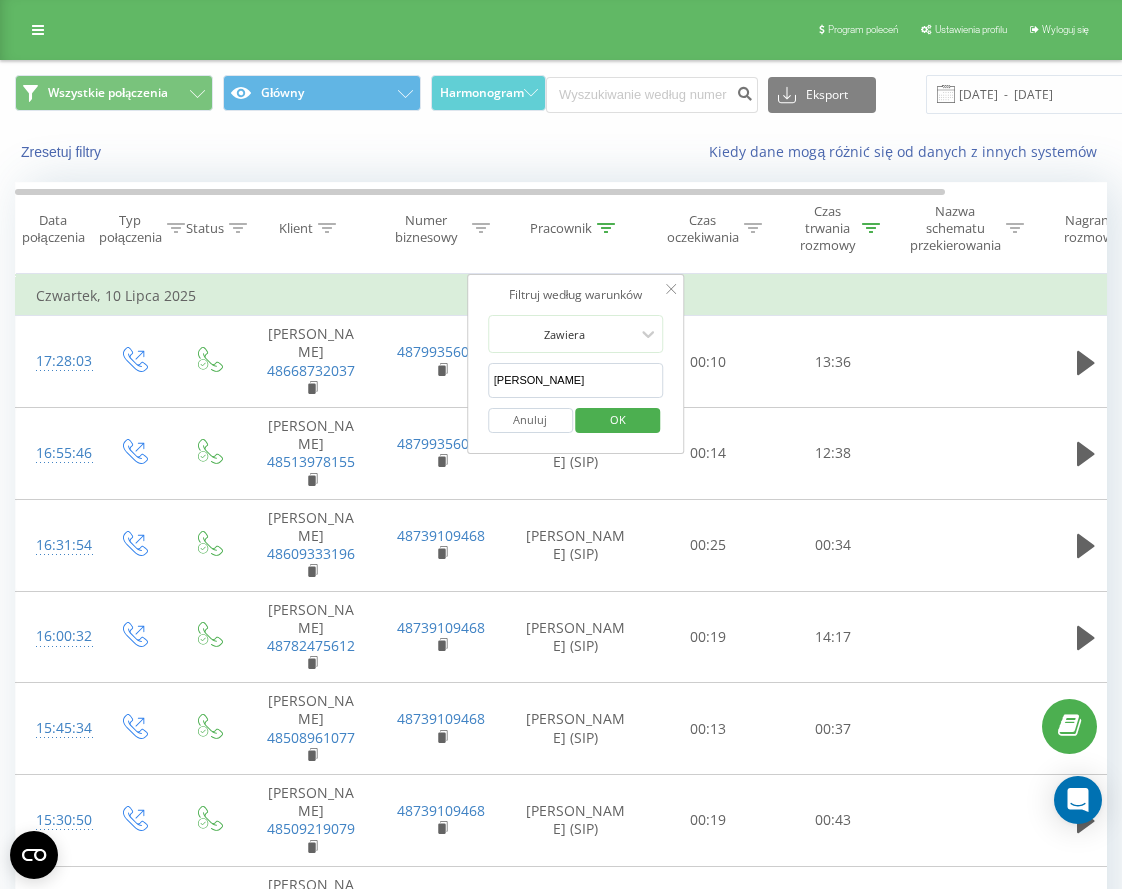 click on "[PERSON_NAME]" at bounding box center [576, 380] 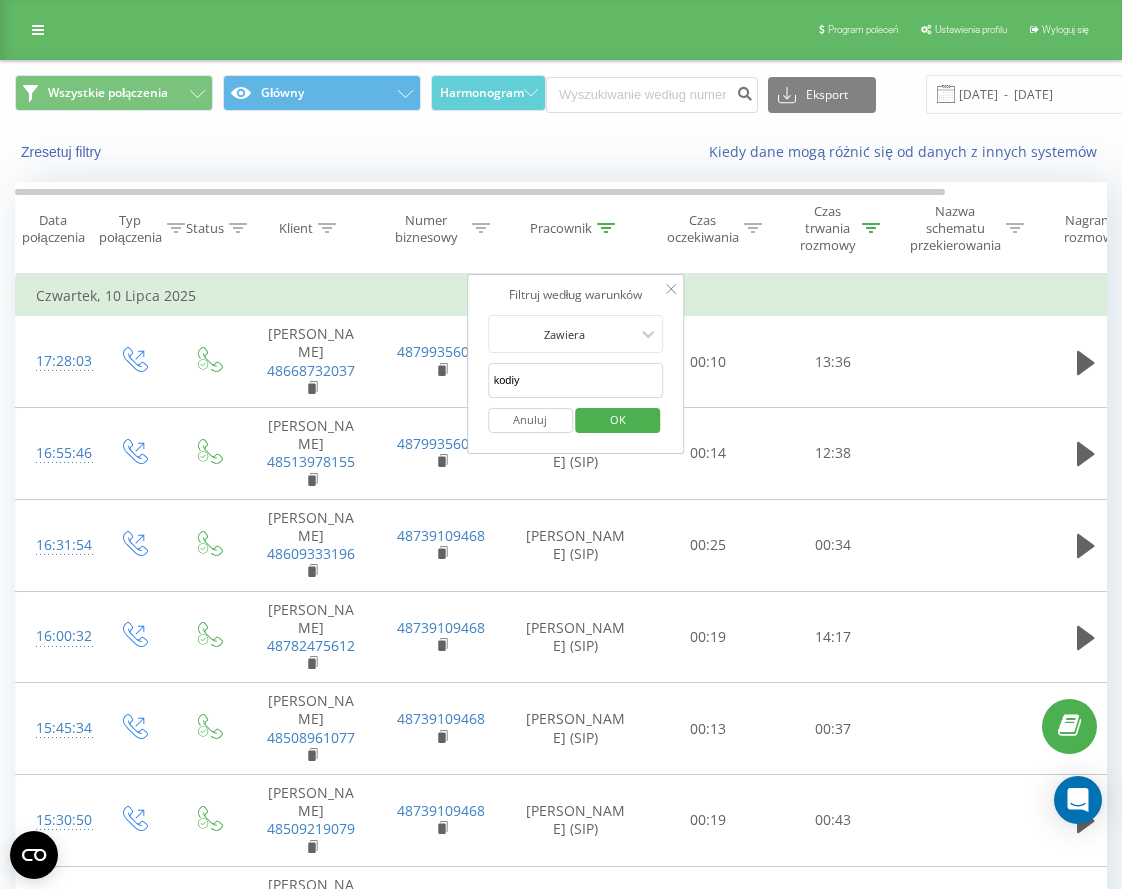 click on "OK" at bounding box center (618, 420) 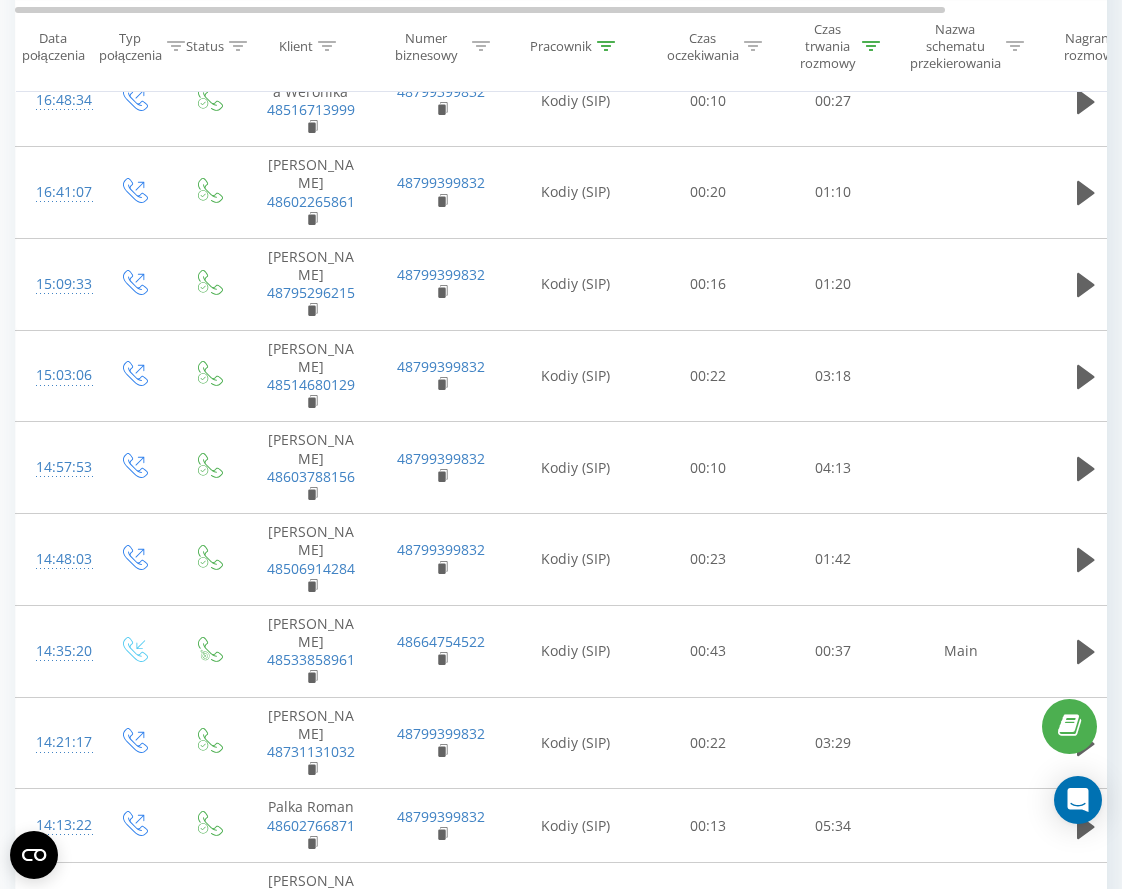 scroll, scrollTop: 1712, scrollLeft: 0, axis: vertical 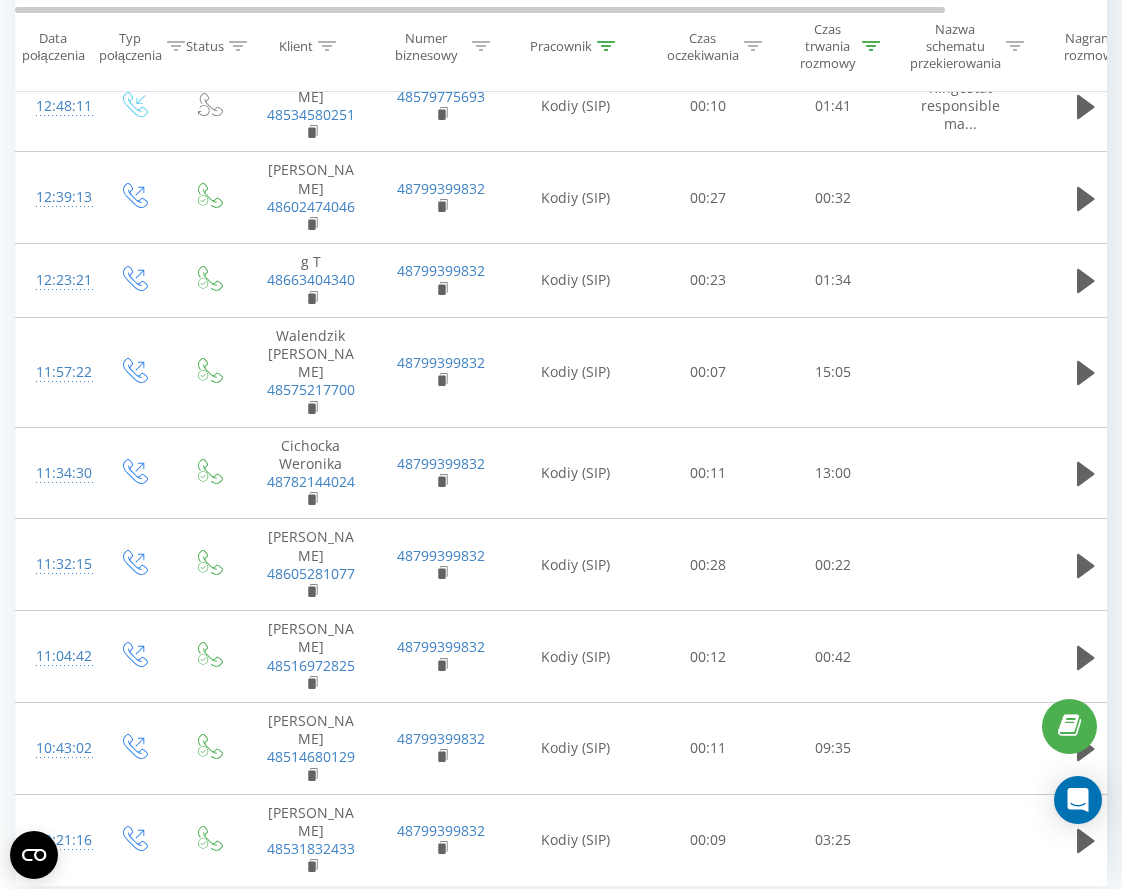 click at bounding box center [606, 46] 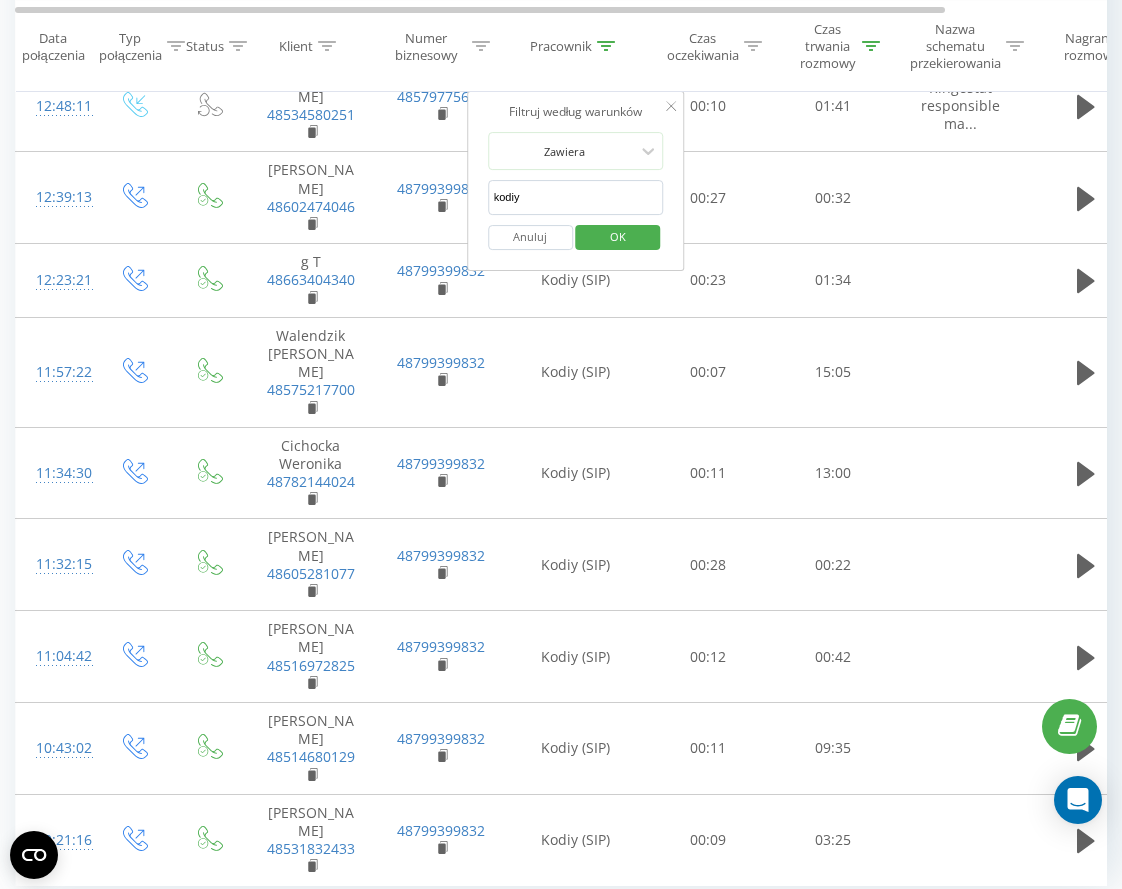 click on "kodiy" at bounding box center [576, 197] 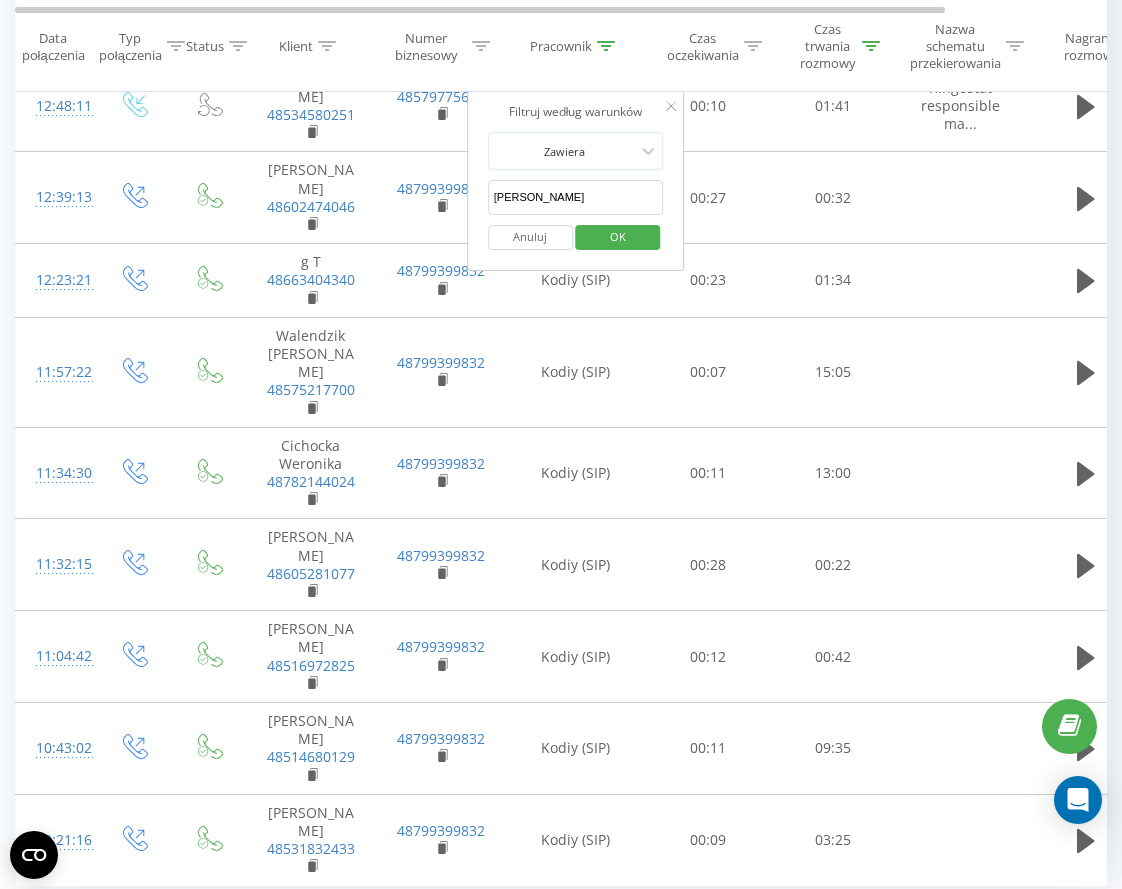 click on "OK" at bounding box center [618, 236] 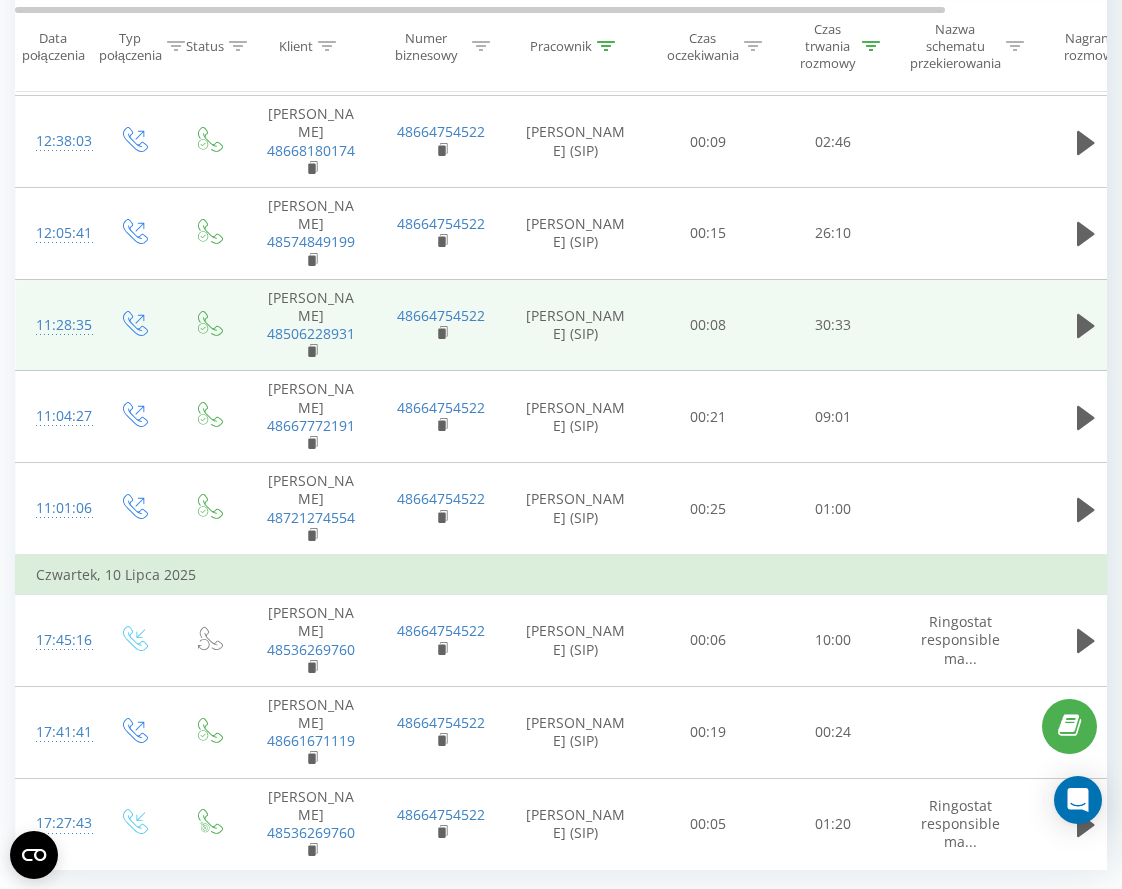 scroll, scrollTop: 1822, scrollLeft: 0, axis: vertical 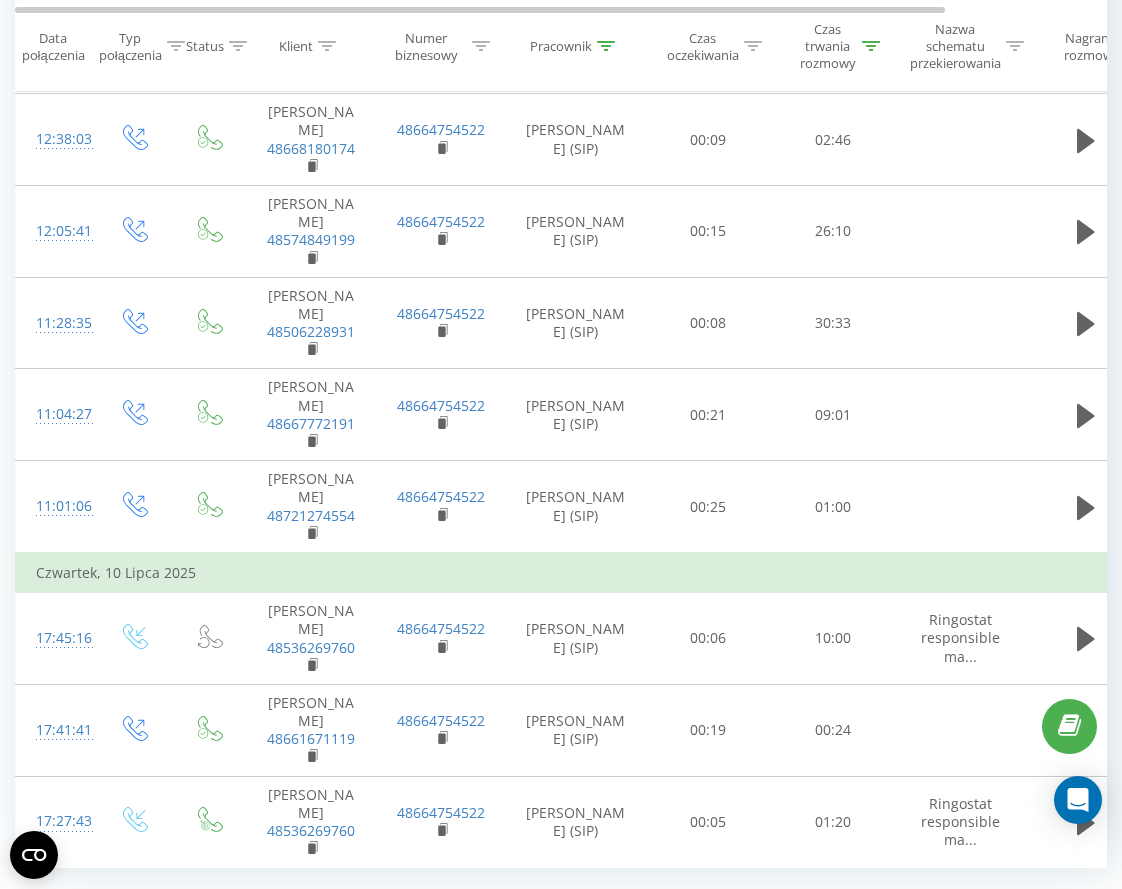 click 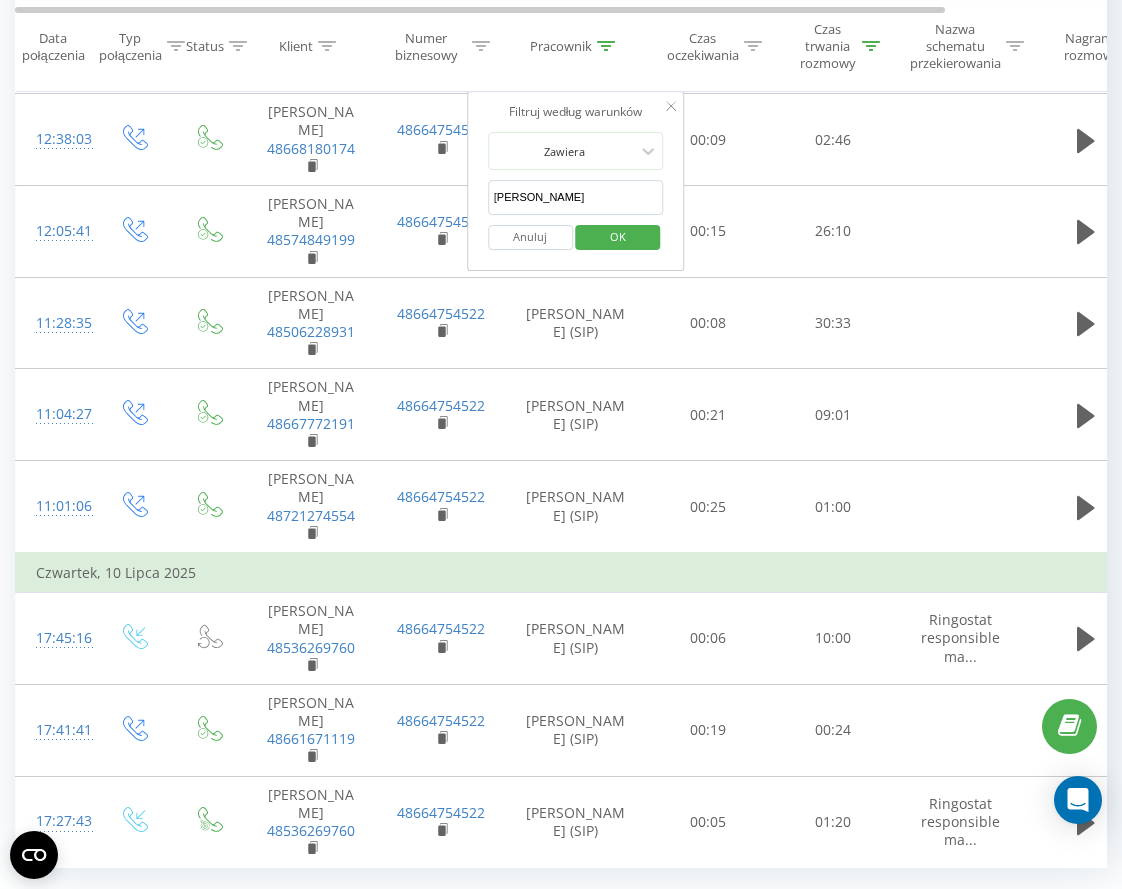 click on "[PERSON_NAME]" at bounding box center (576, 197) 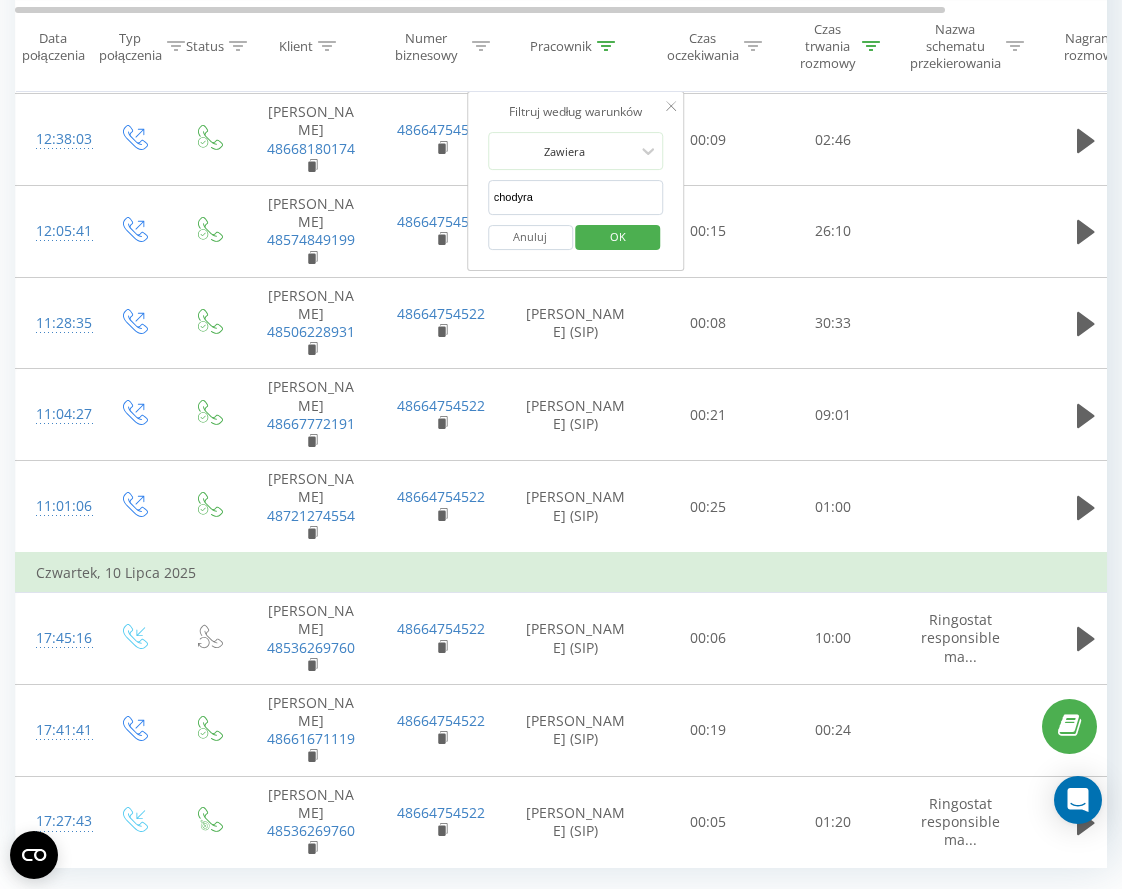 click on "OK" at bounding box center [618, 237] 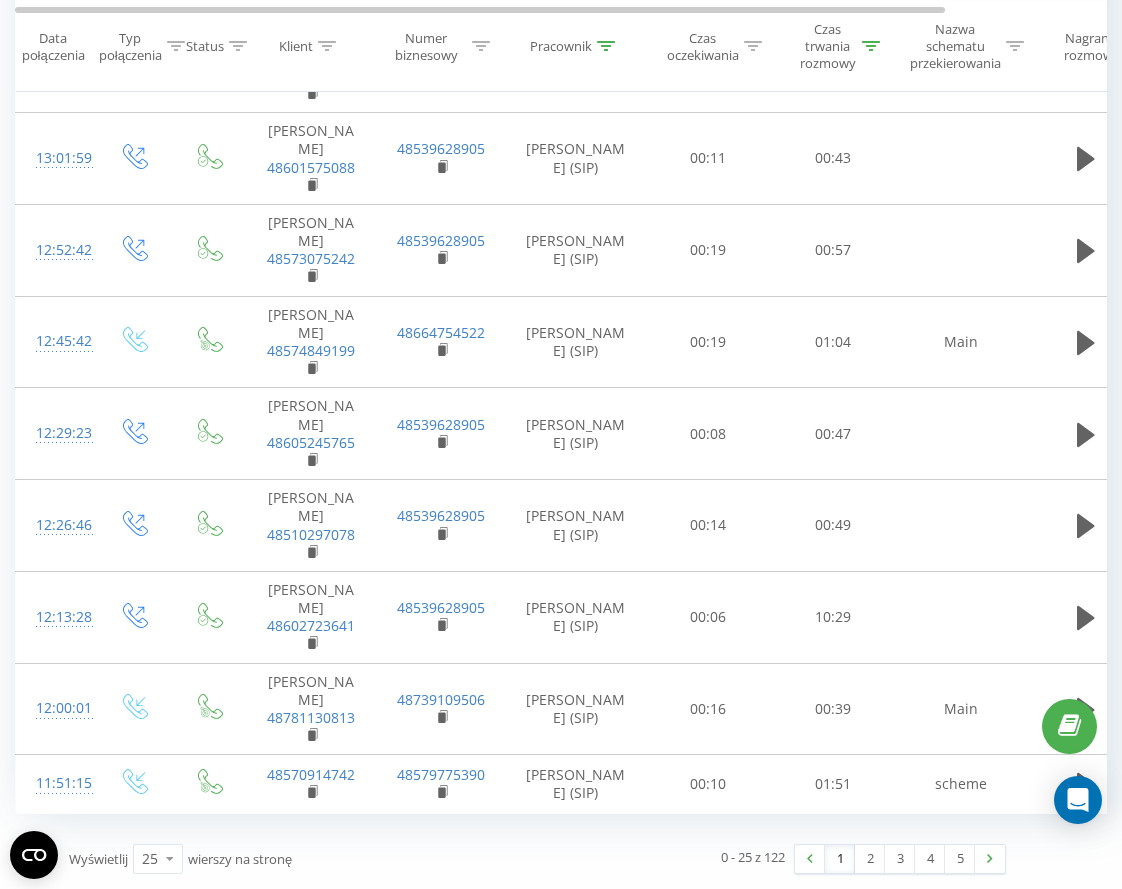 scroll, scrollTop: 1441, scrollLeft: 0, axis: vertical 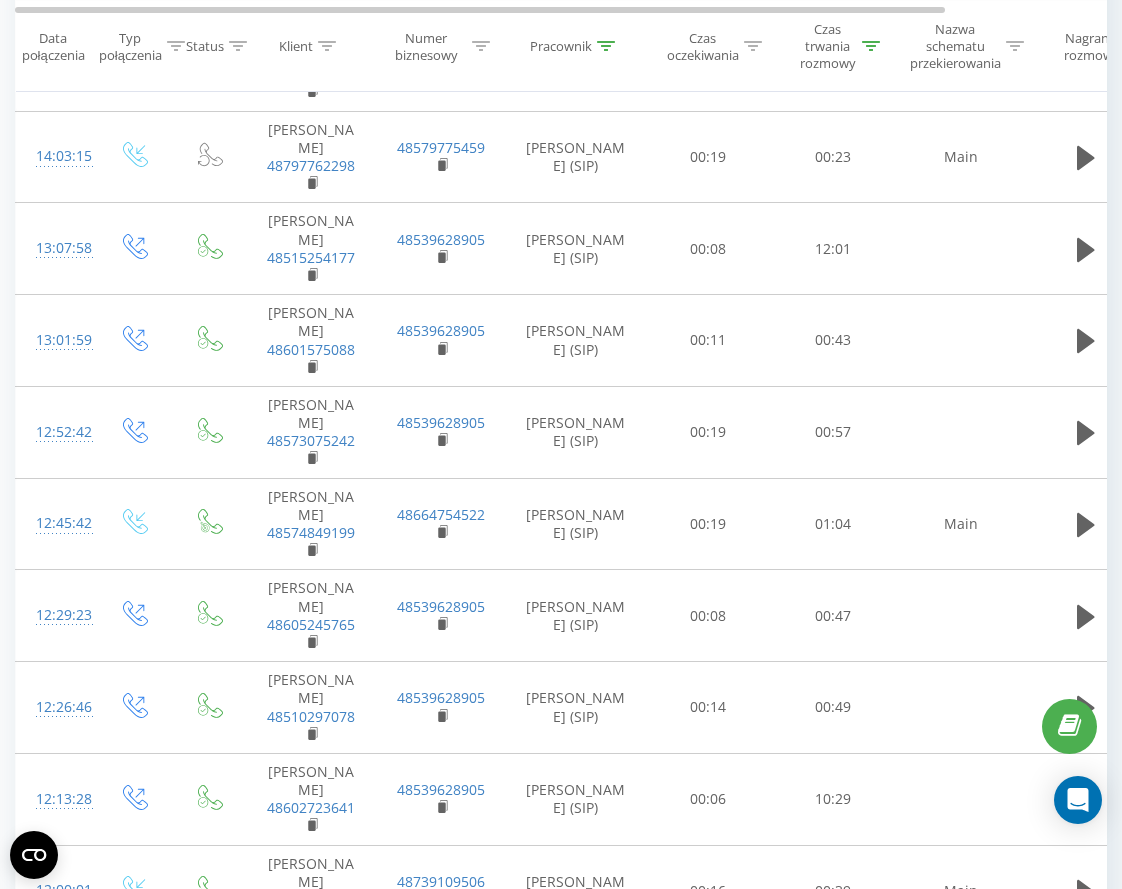 click 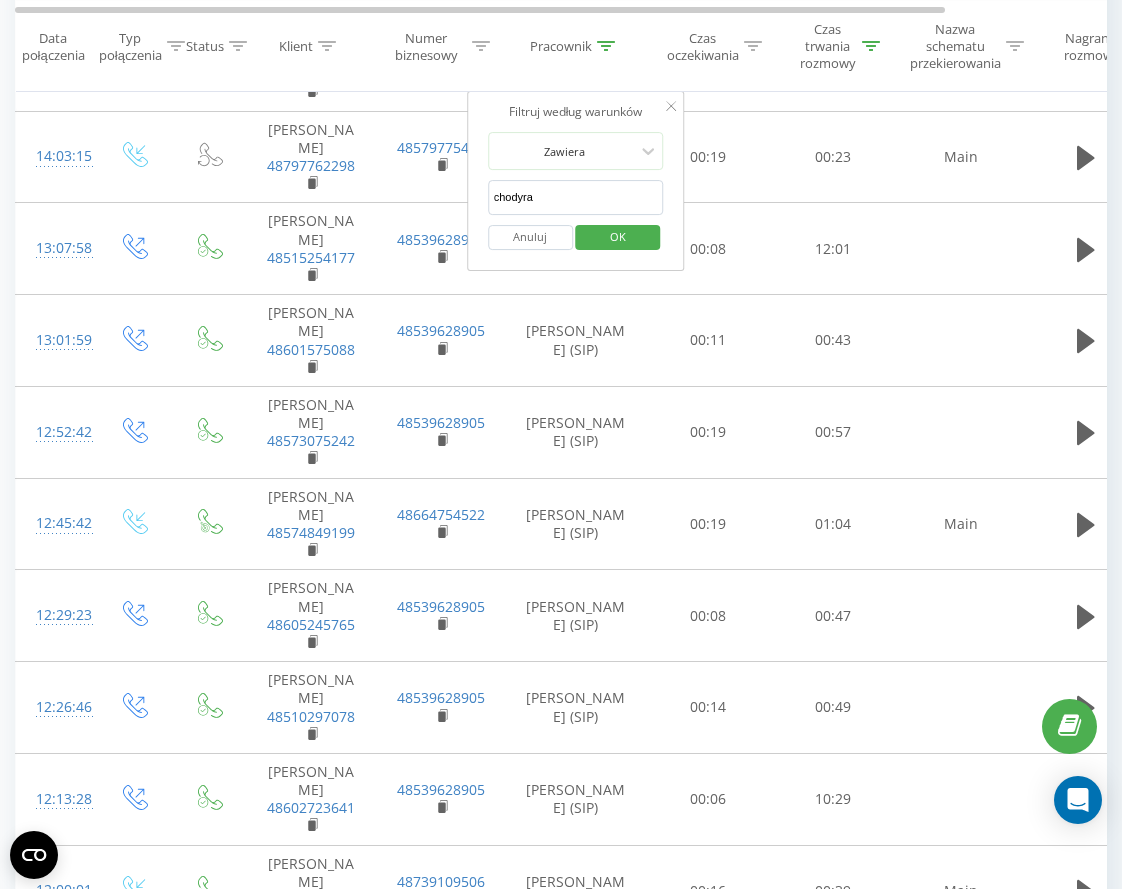 click on "chodyra" at bounding box center [576, 197] 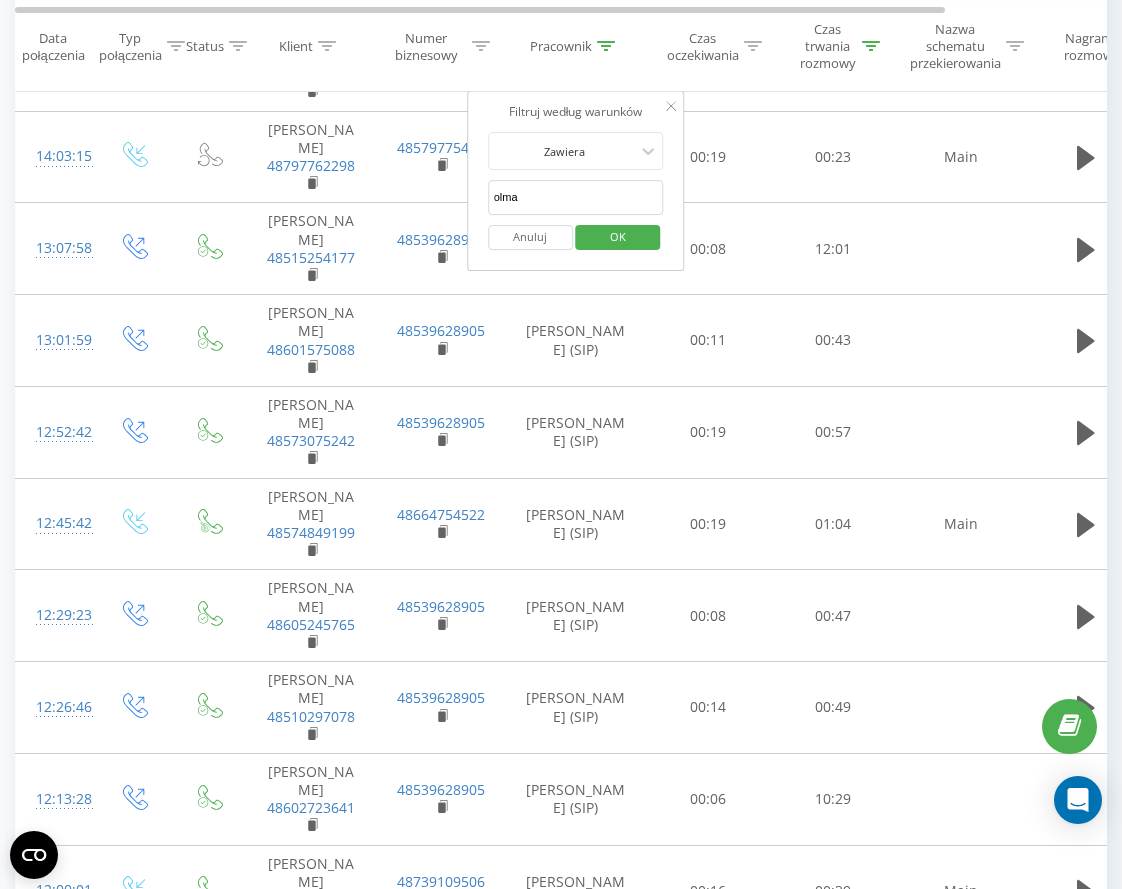 click on "OK" at bounding box center (618, 237) 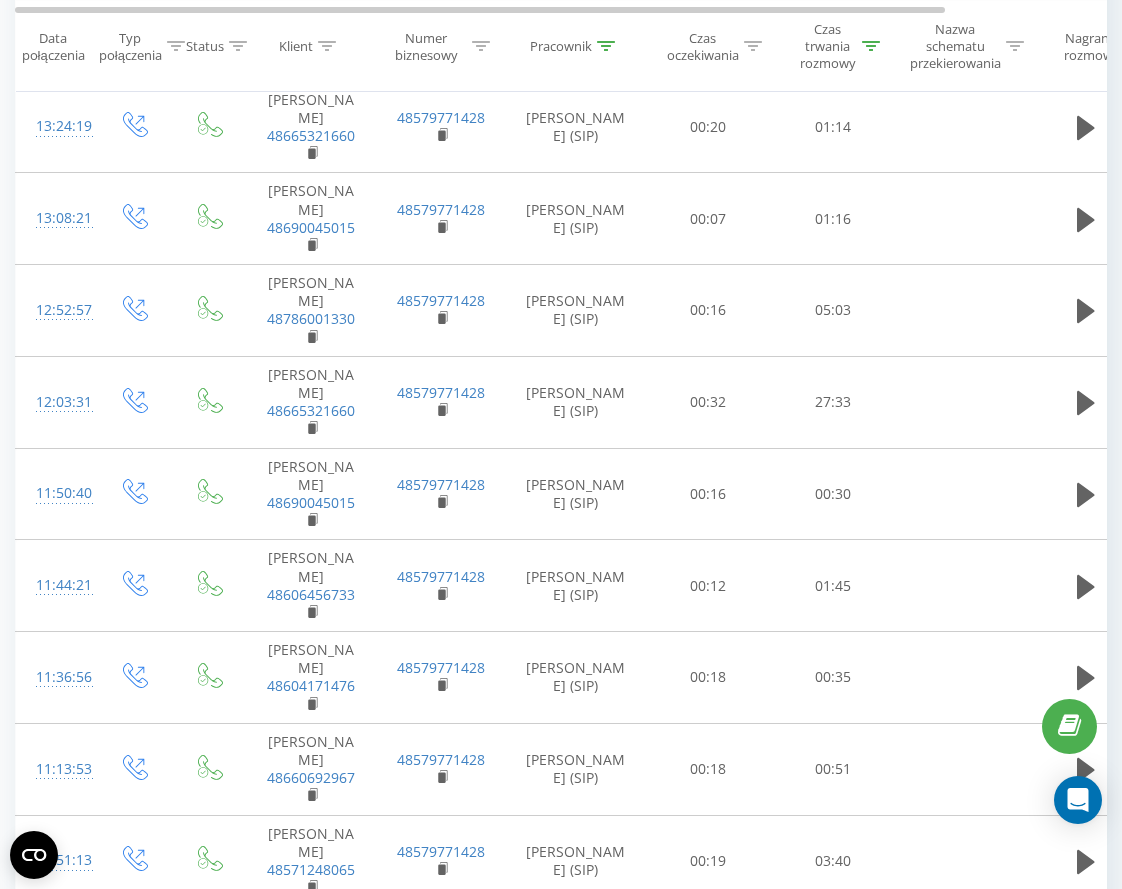 scroll, scrollTop: 1599, scrollLeft: 0, axis: vertical 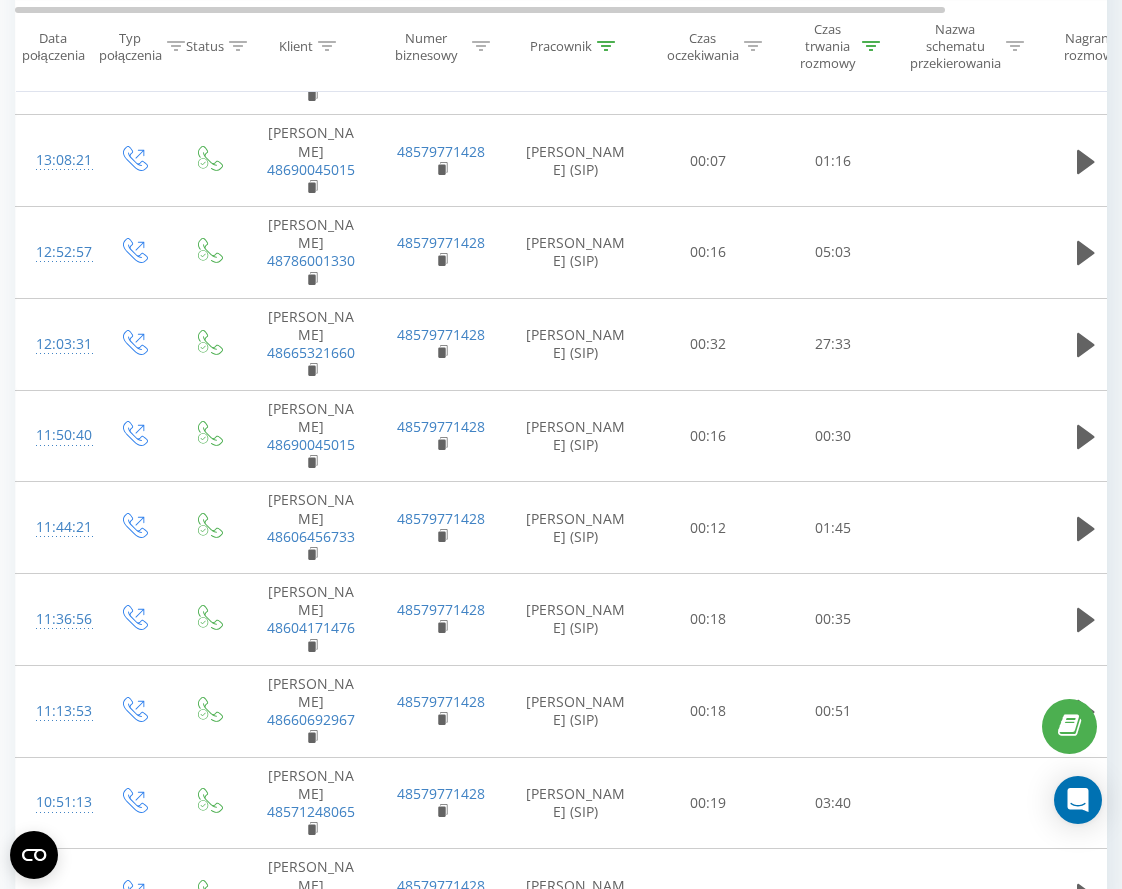 click 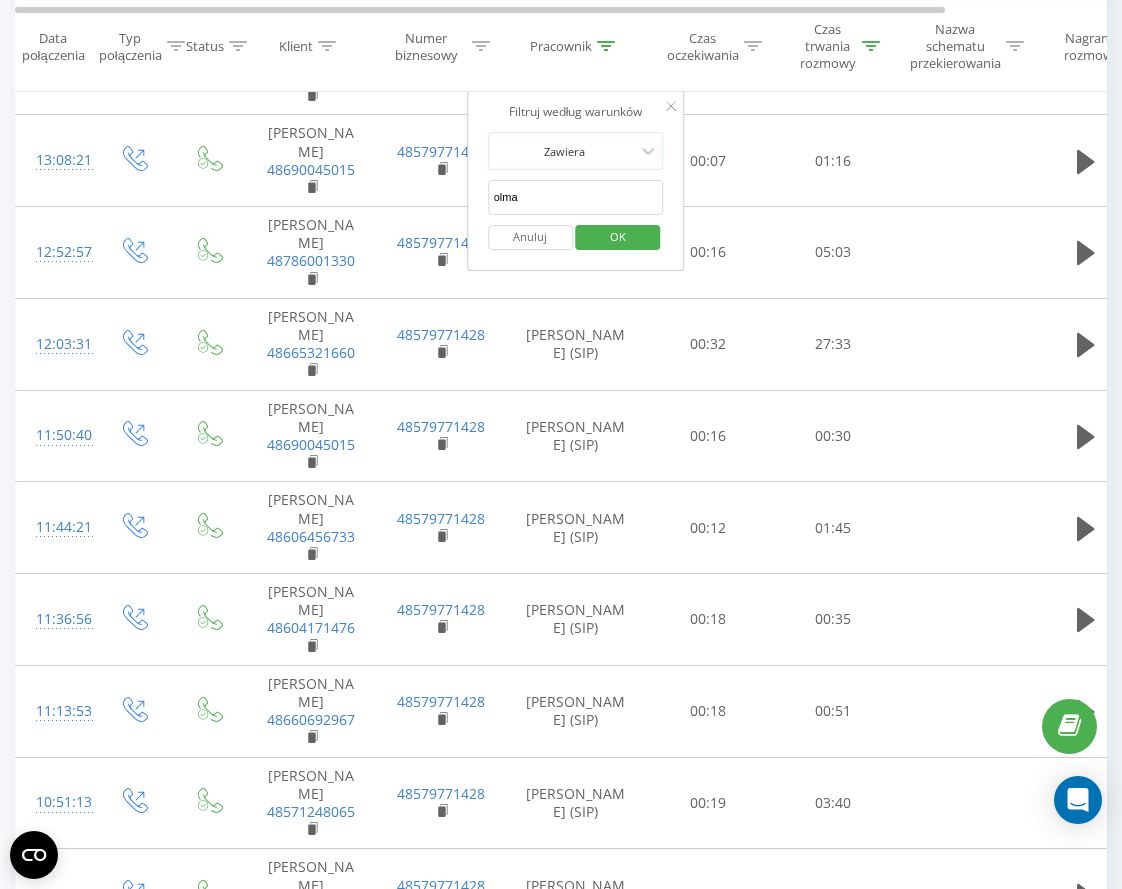 click on "olma" at bounding box center [576, 197] 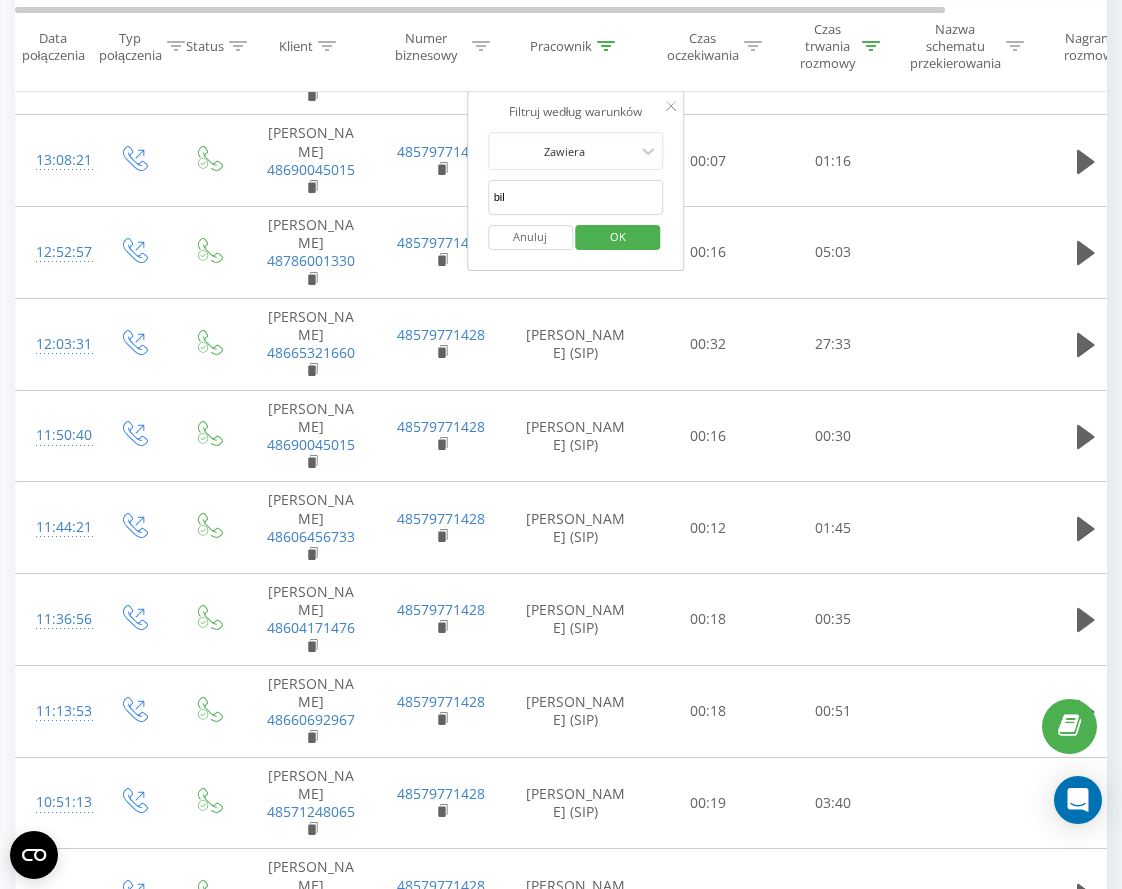 click on "OK" at bounding box center [618, 237] 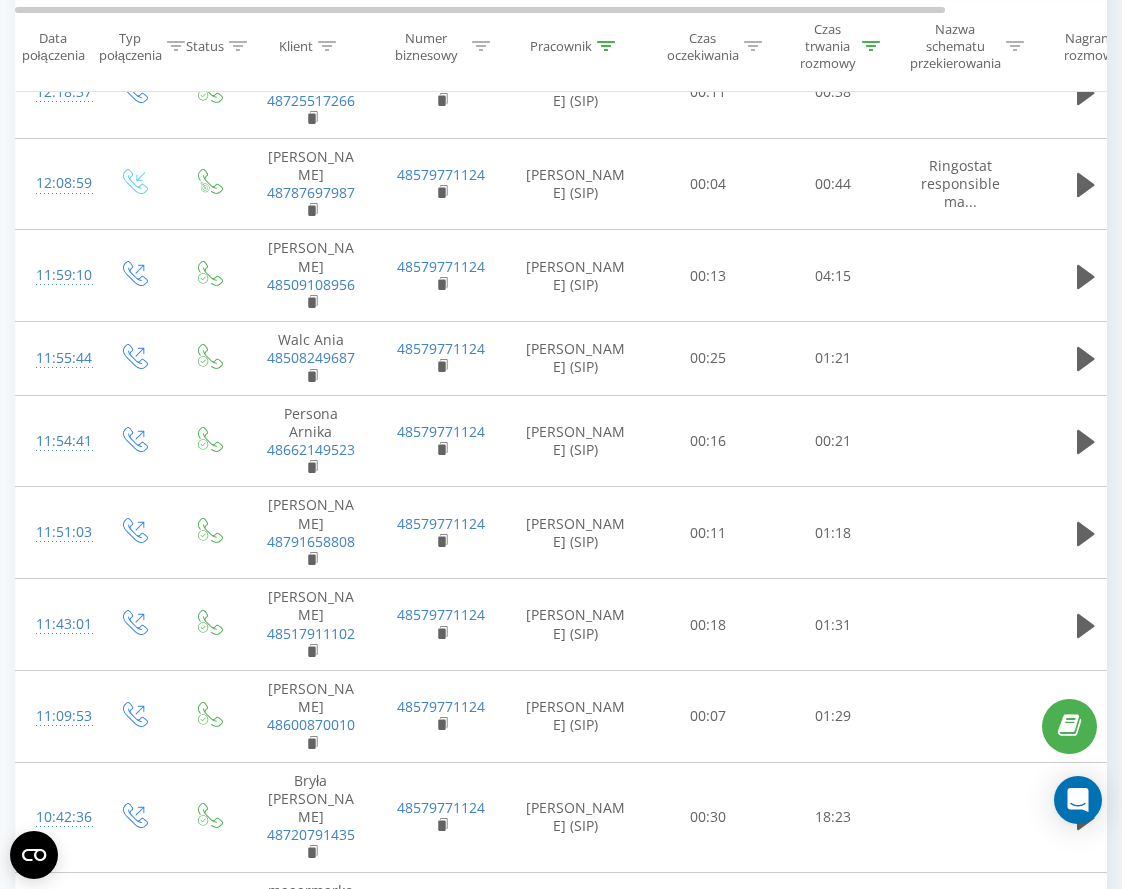 scroll, scrollTop: 1687, scrollLeft: 0, axis: vertical 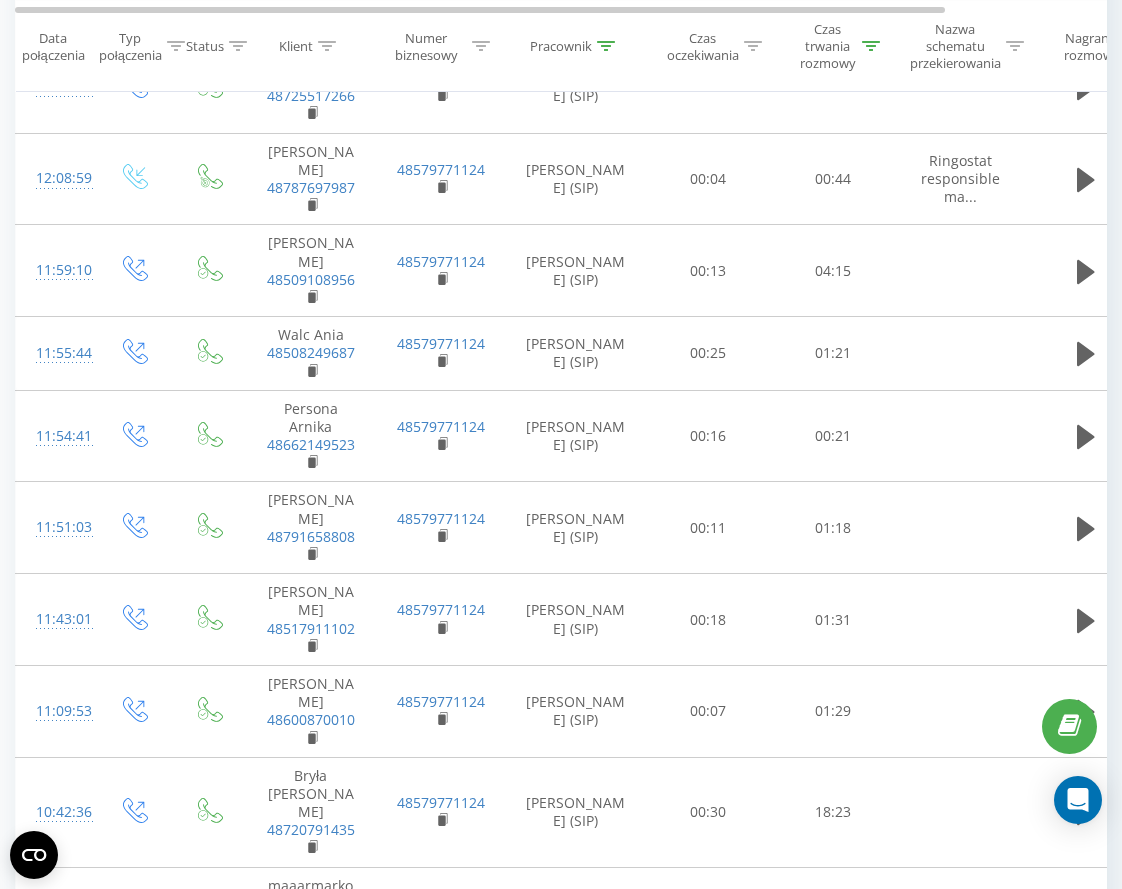 click at bounding box center [606, 46] 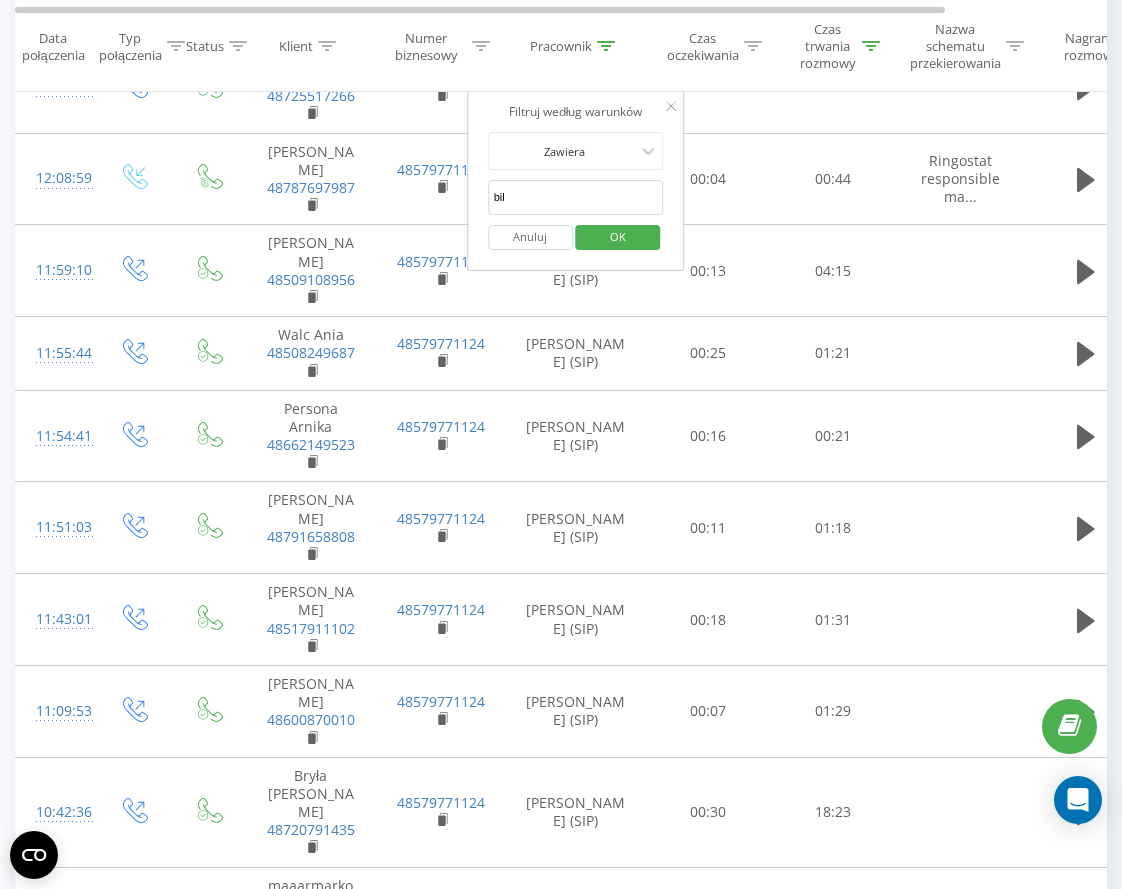 click on "Anuluj OK" at bounding box center (576, 237) 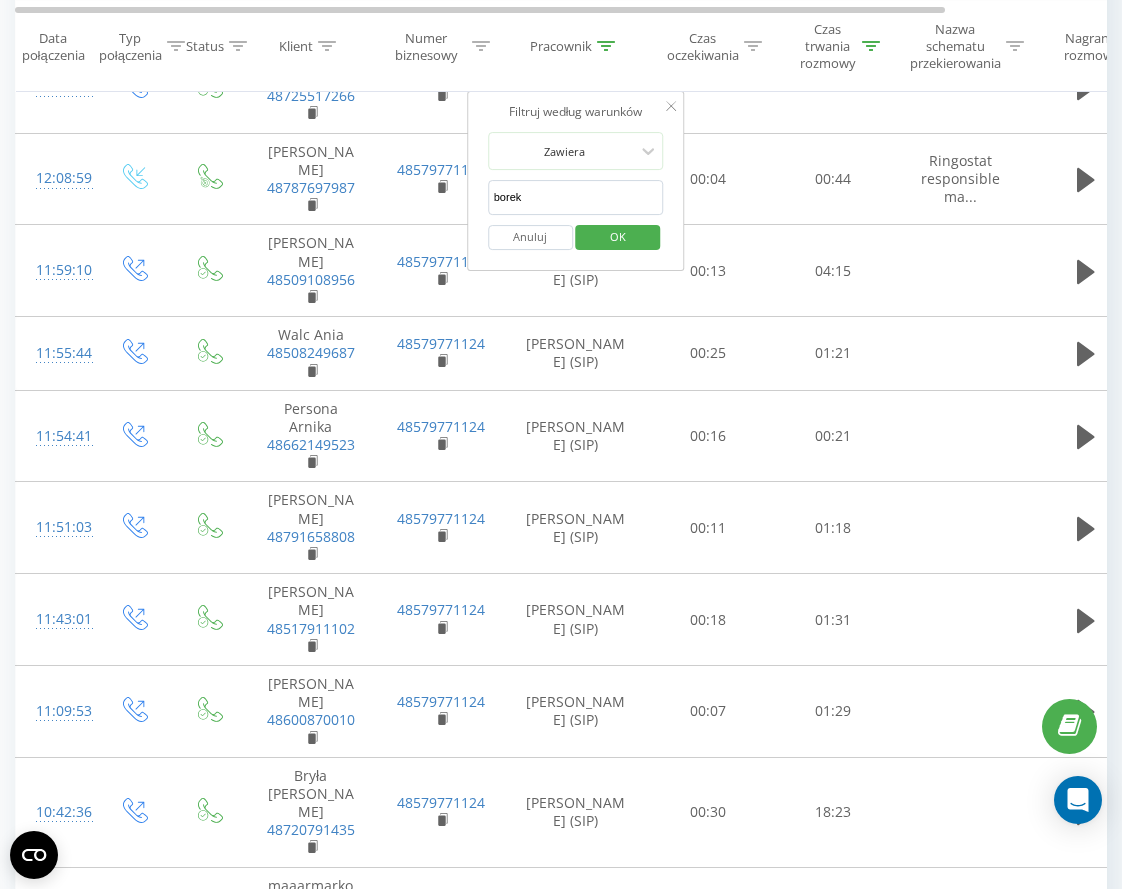click on "OK" at bounding box center (618, 237) 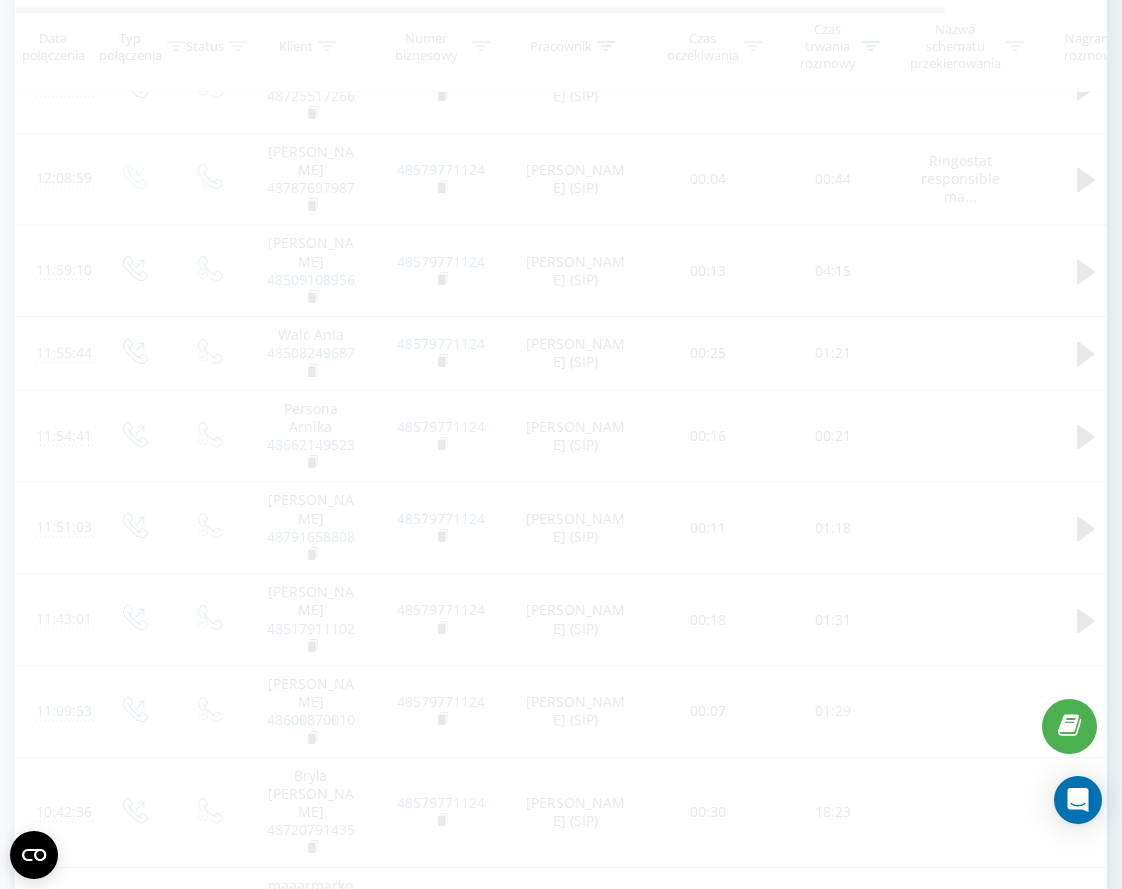 scroll, scrollTop: 1651, scrollLeft: 0, axis: vertical 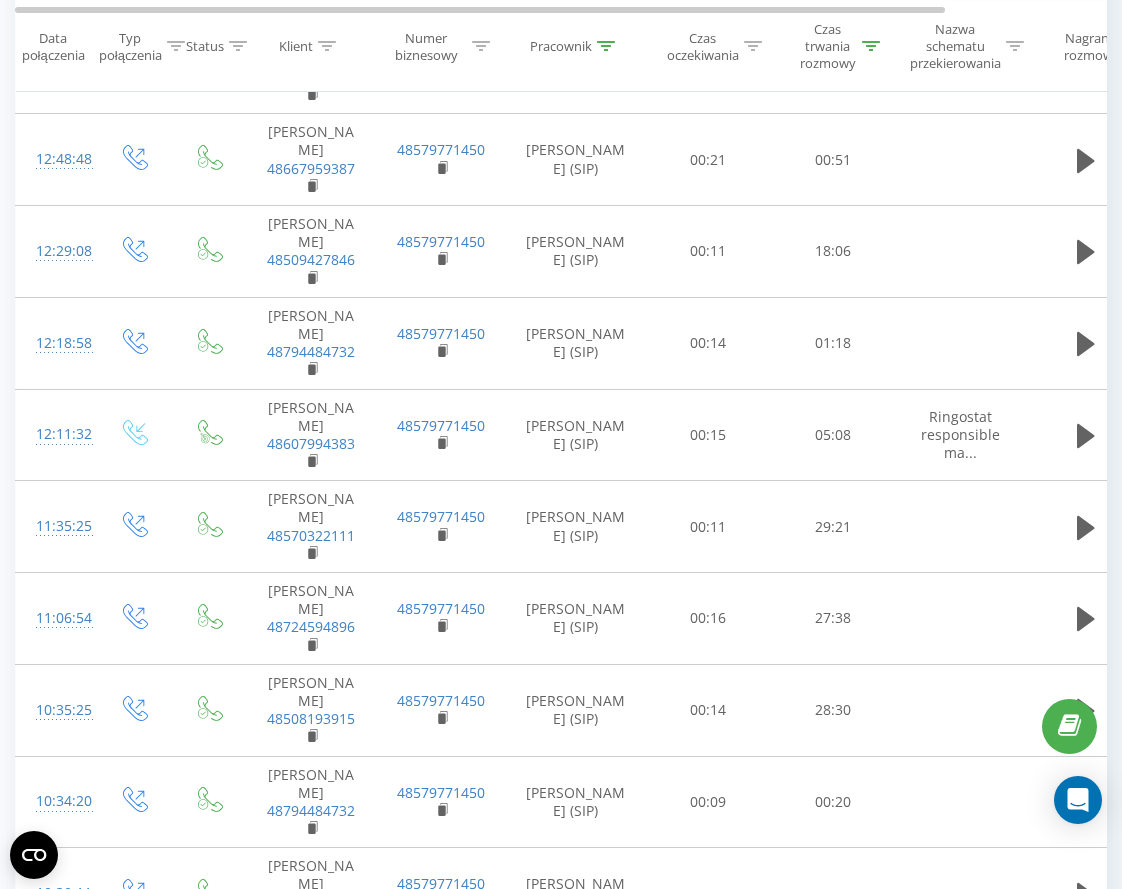 click on "Pracownik" at bounding box center [576, 46] 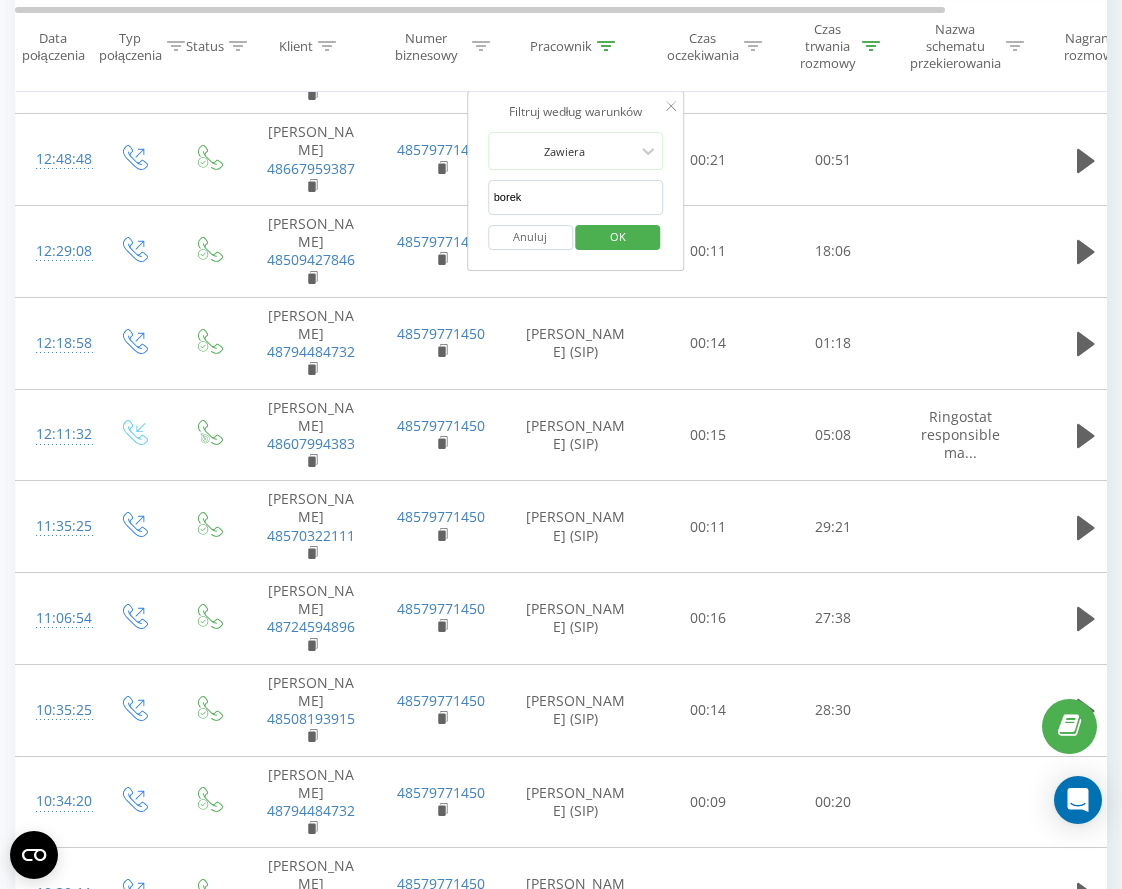 click on "borek" at bounding box center [576, 197] 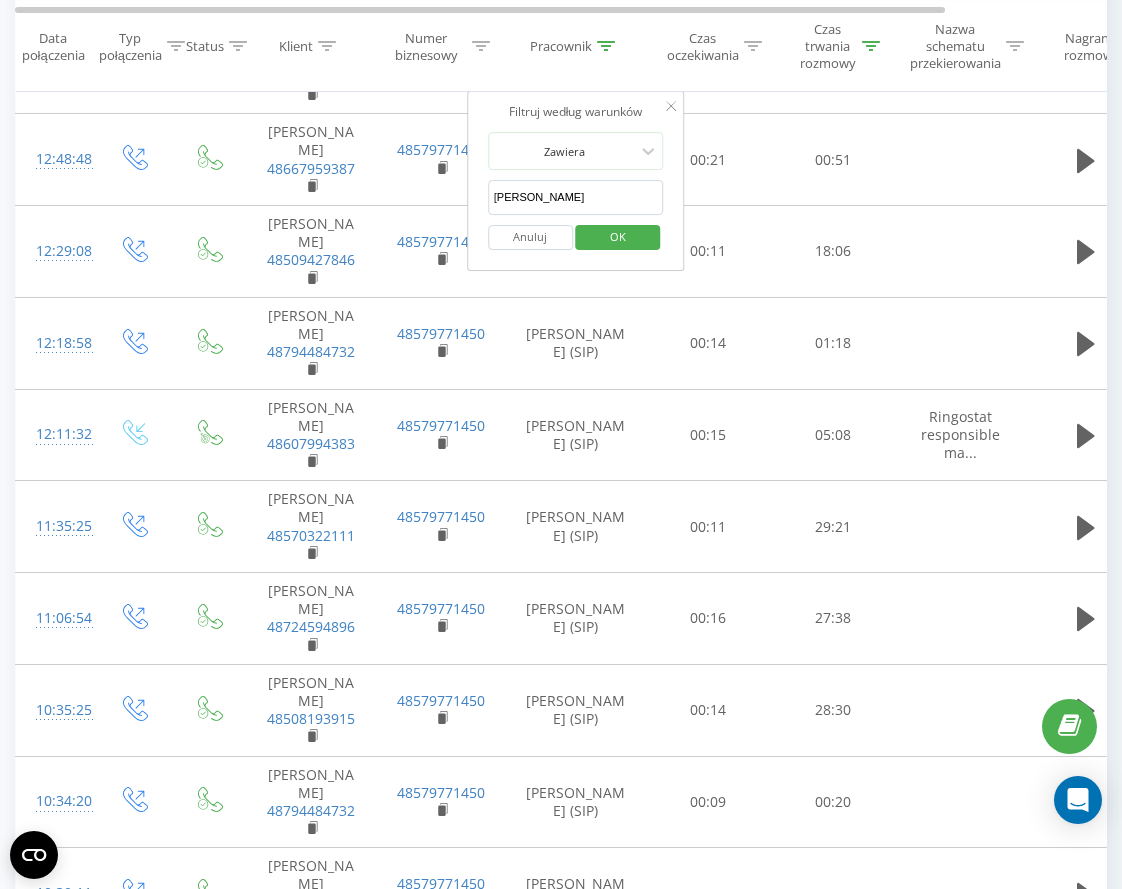 click on "OK" at bounding box center [618, 237] 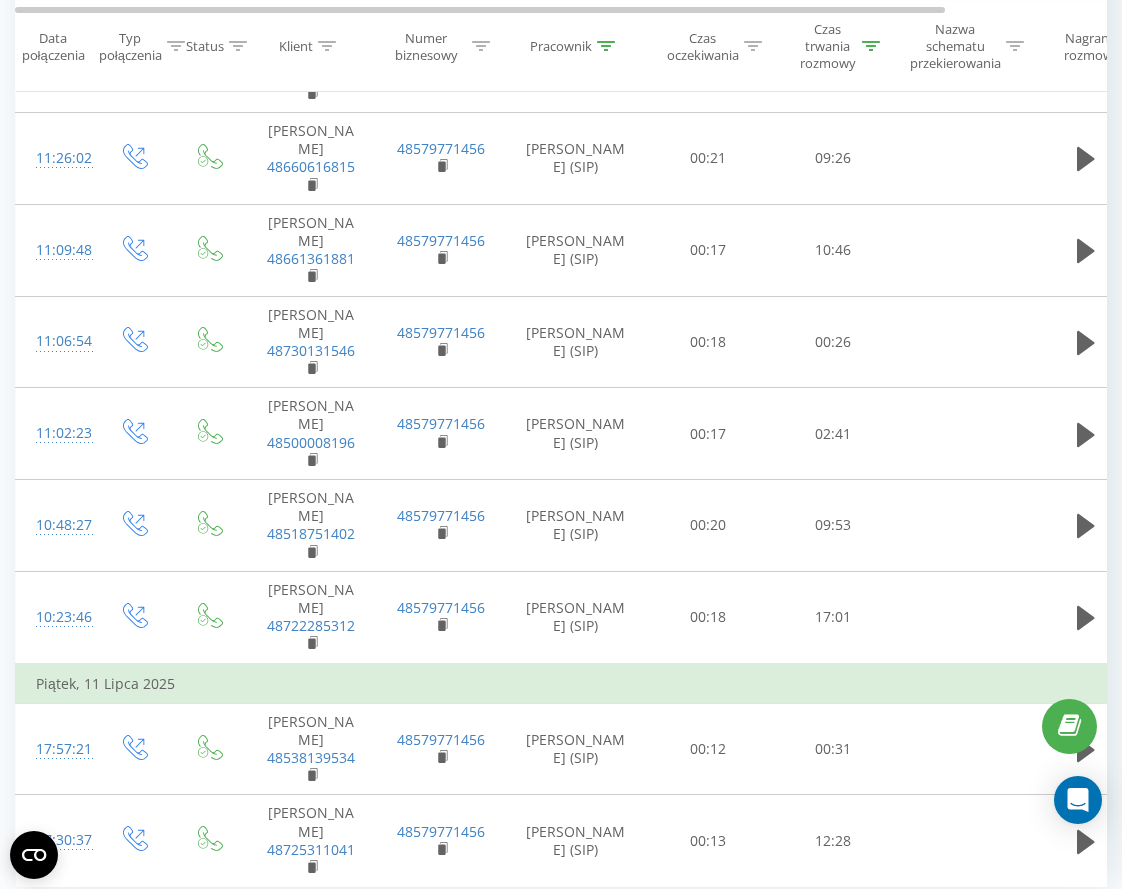 scroll, scrollTop: 1764, scrollLeft: 0, axis: vertical 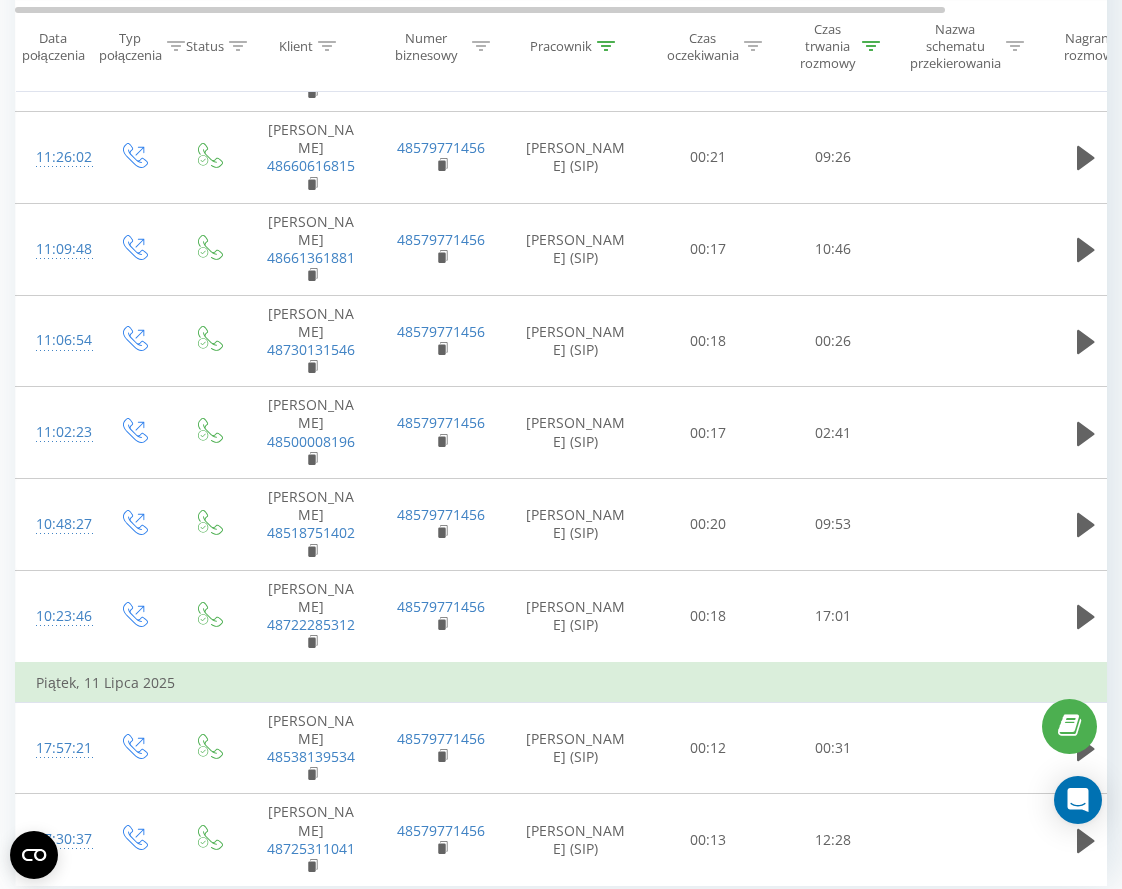 click 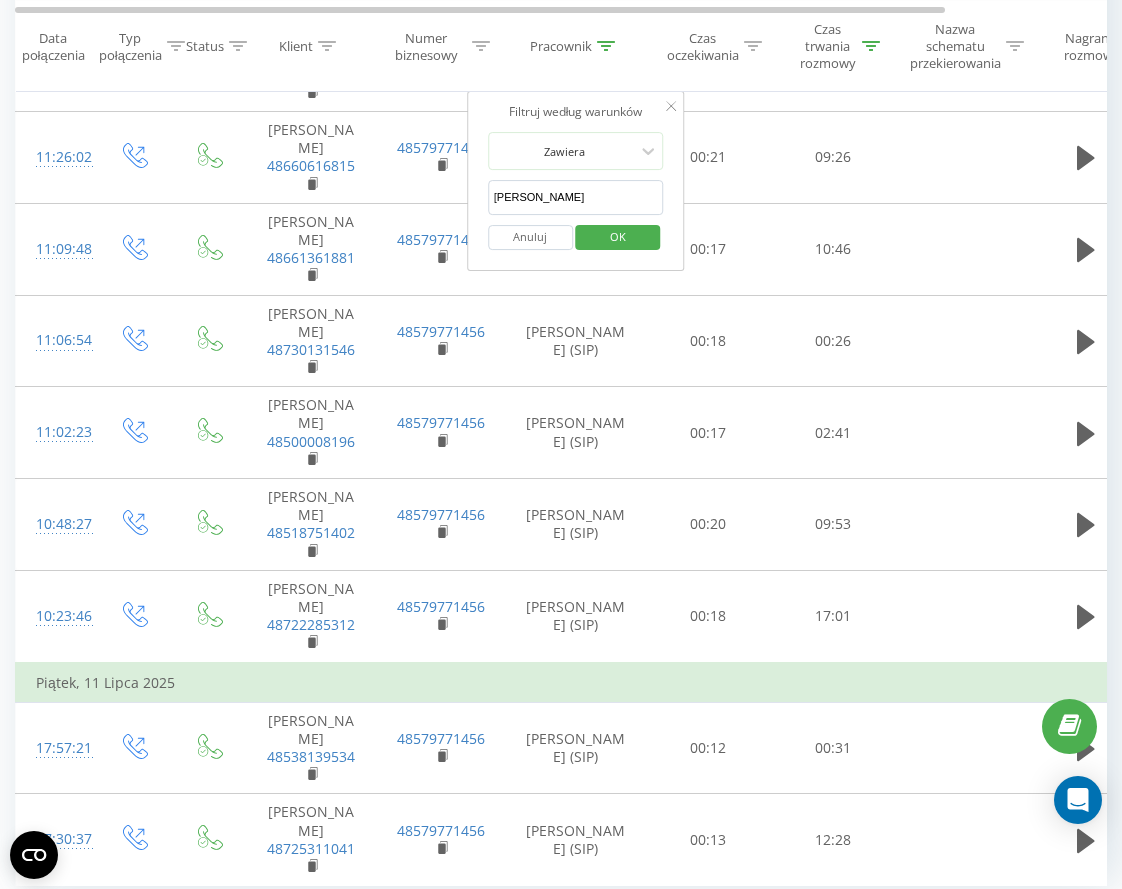 click on "[PERSON_NAME]" at bounding box center (576, 197) 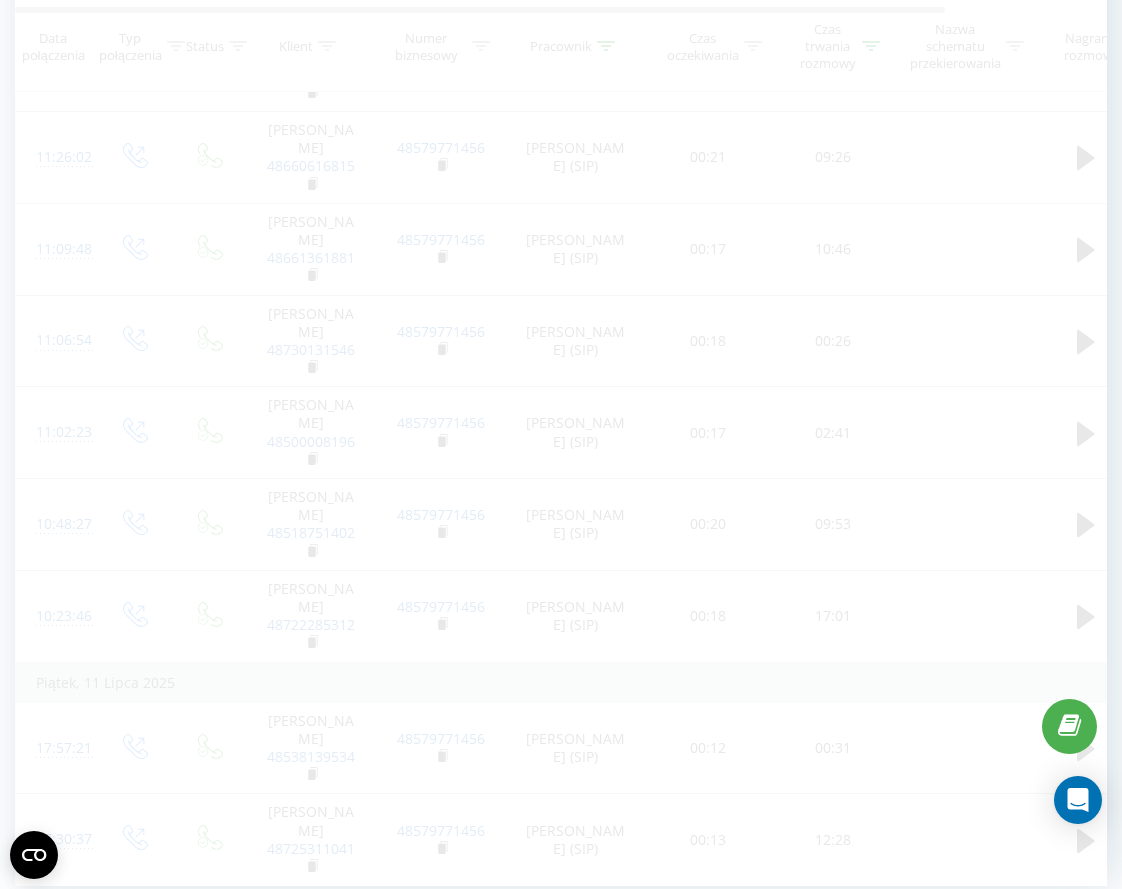 scroll, scrollTop: 1673, scrollLeft: 0, axis: vertical 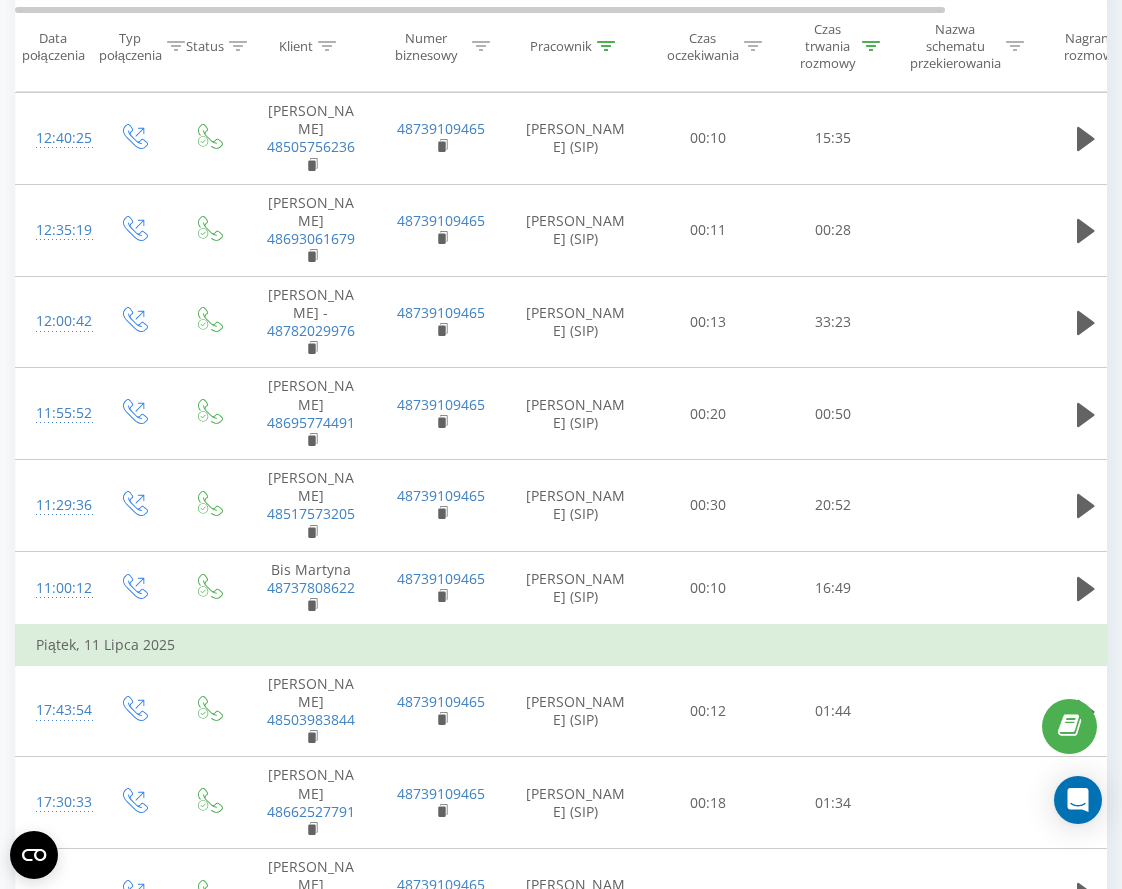 click 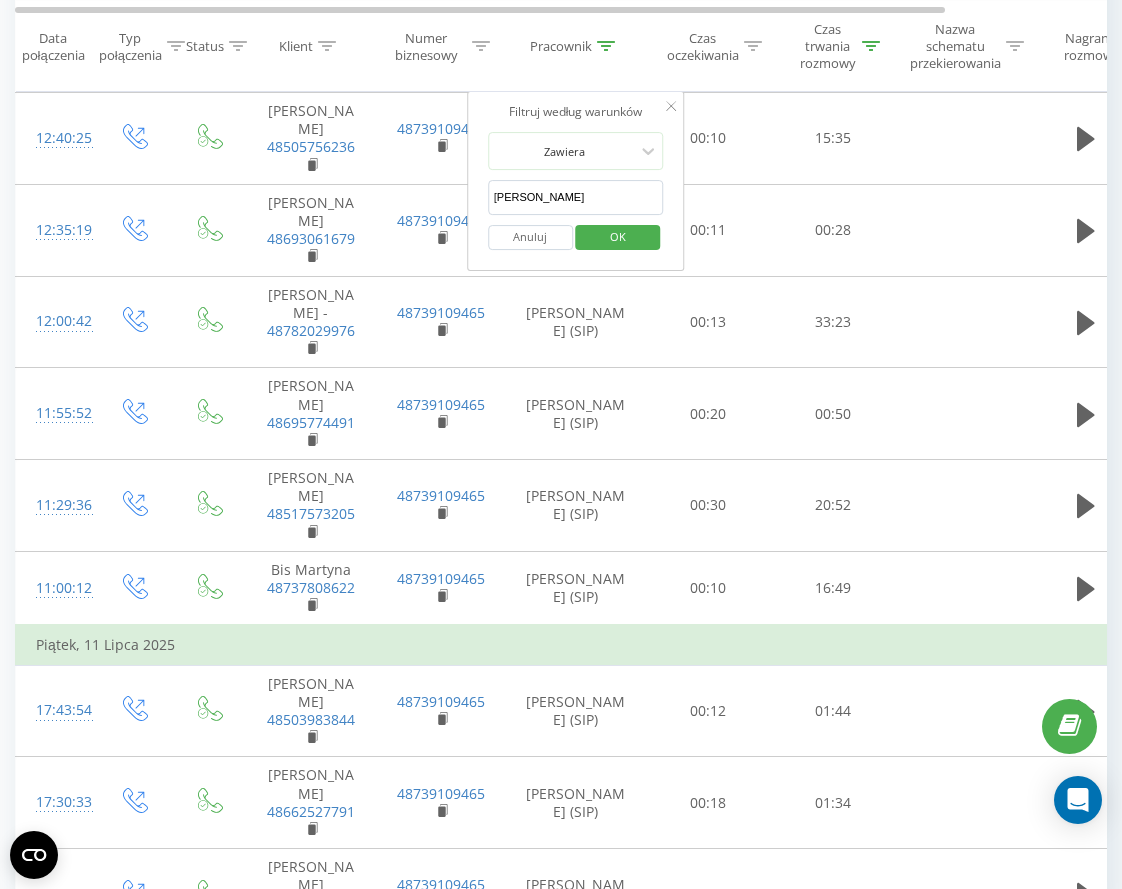 click on "[PERSON_NAME]" at bounding box center (576, 197) 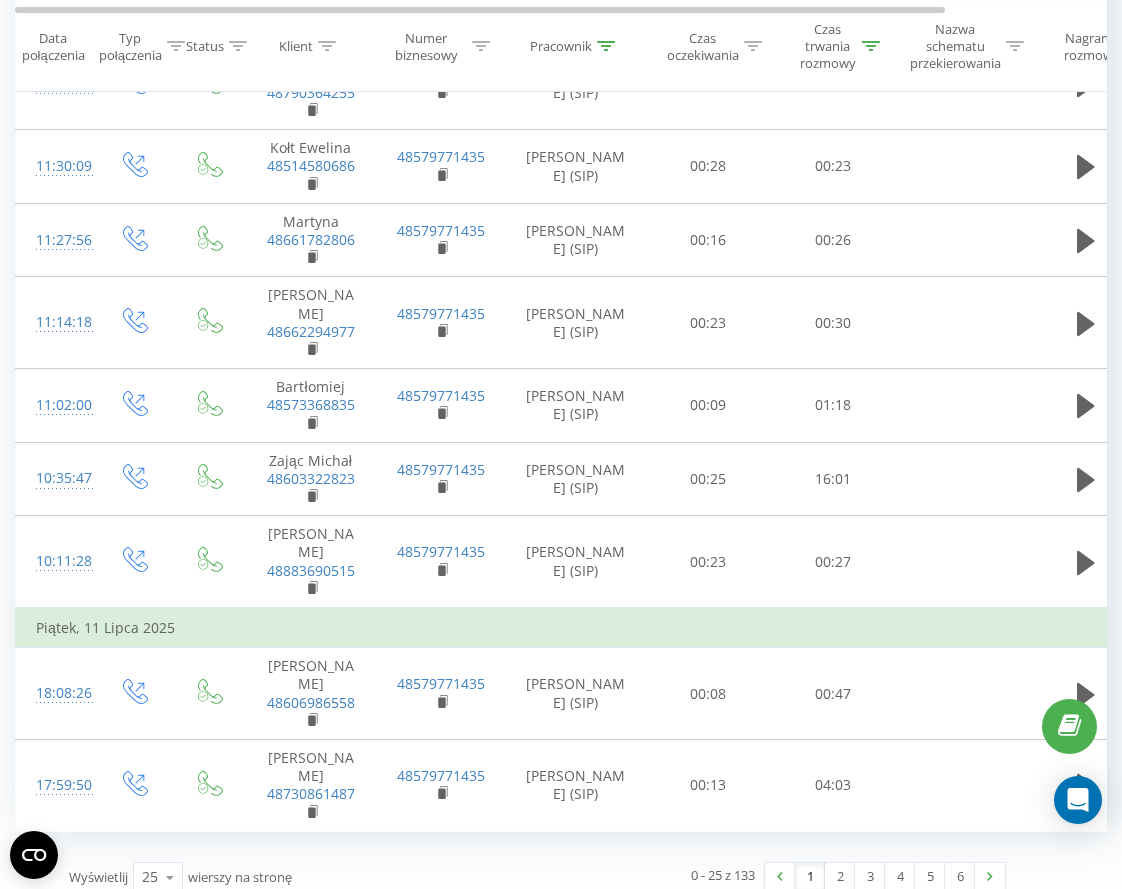 scroll, scrollTop: 1637, scrollLeft: 0, axis: vertical 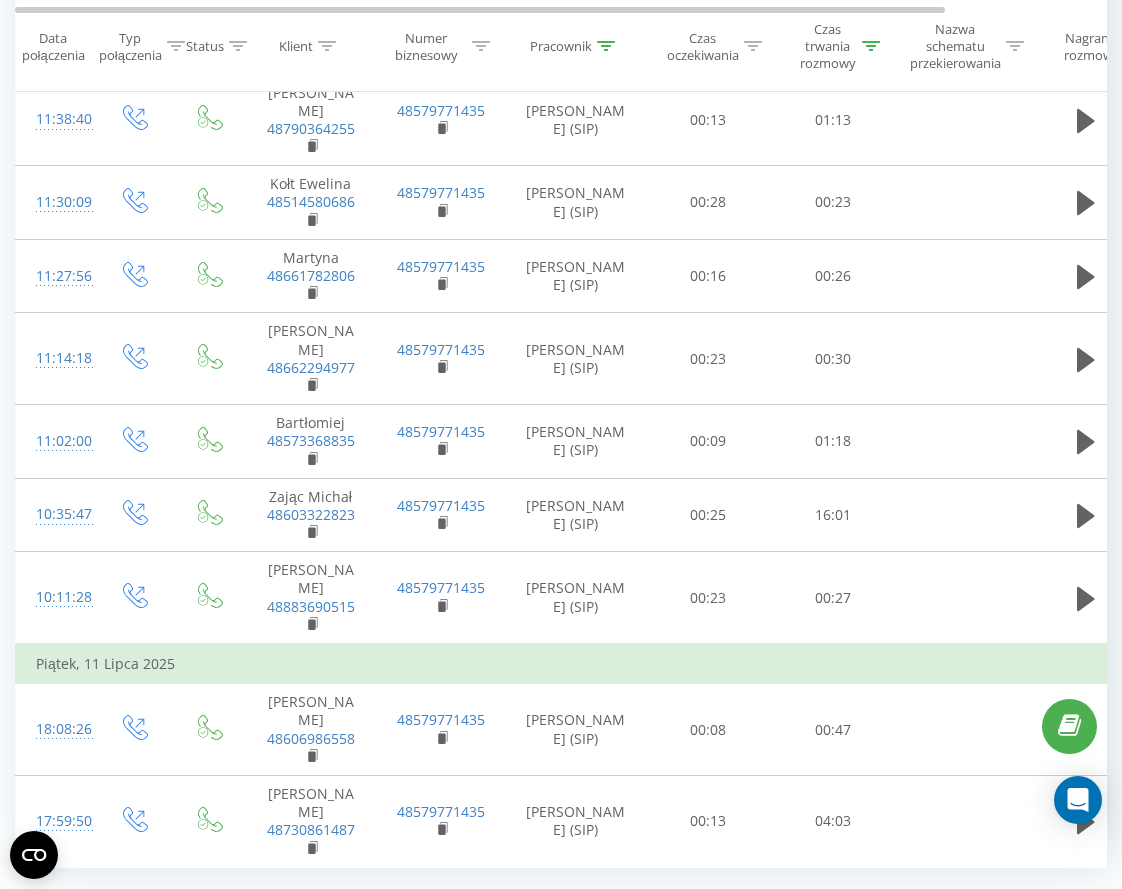 click 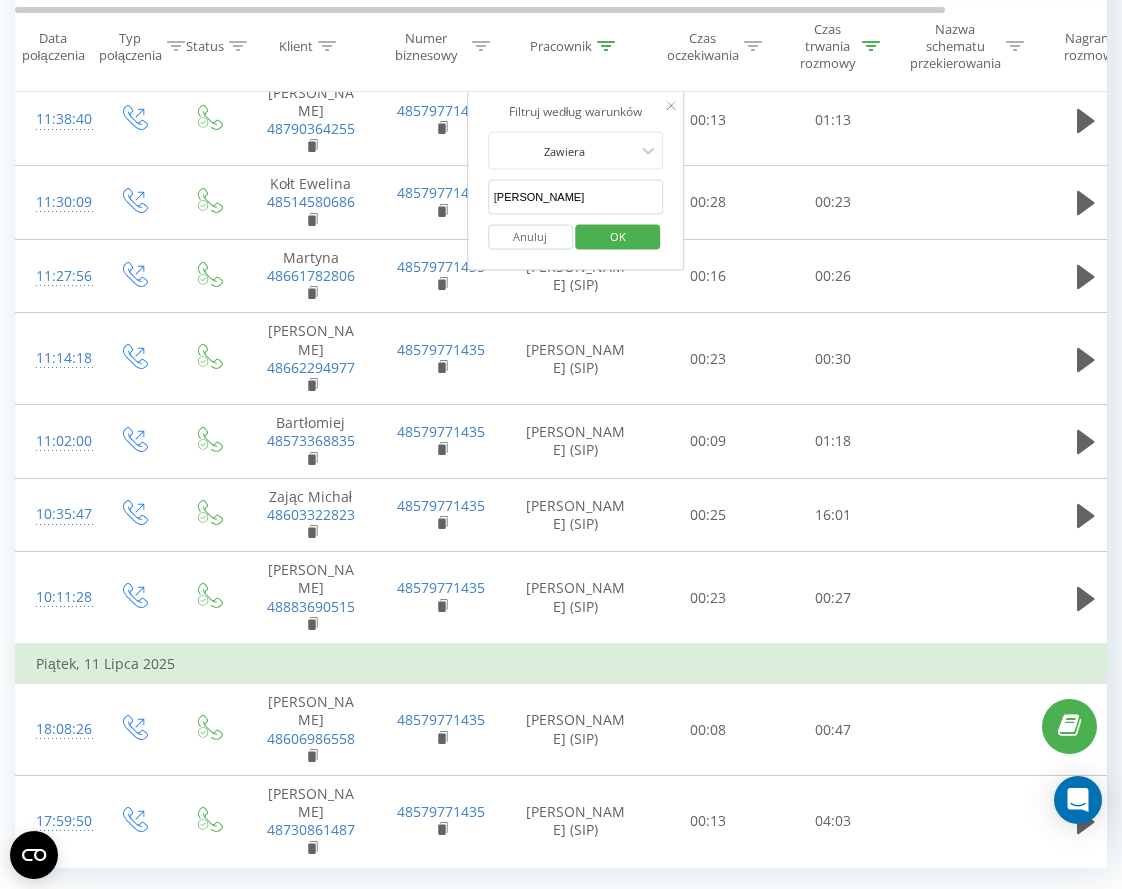 click on "[PERSON_NAME]" at bounding box center [576, 197] 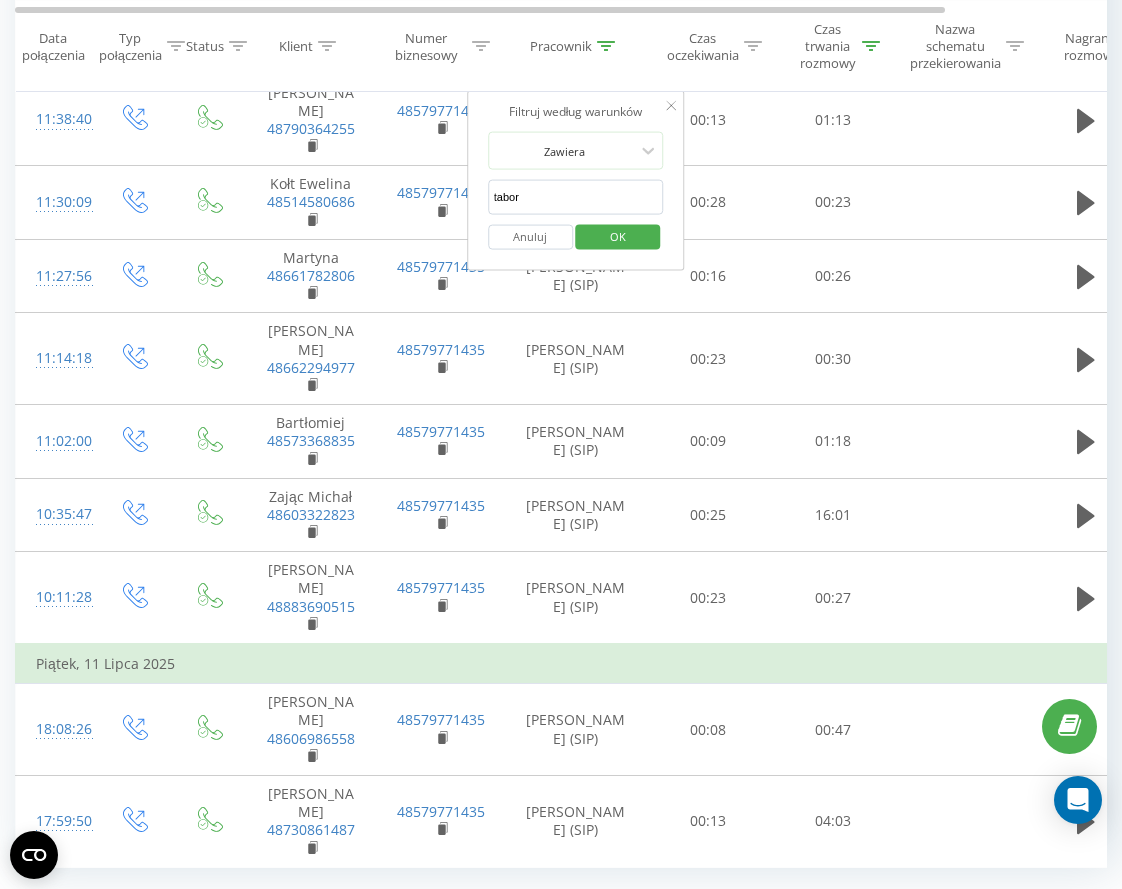 click on "OK" at bounding box center (618, 236) 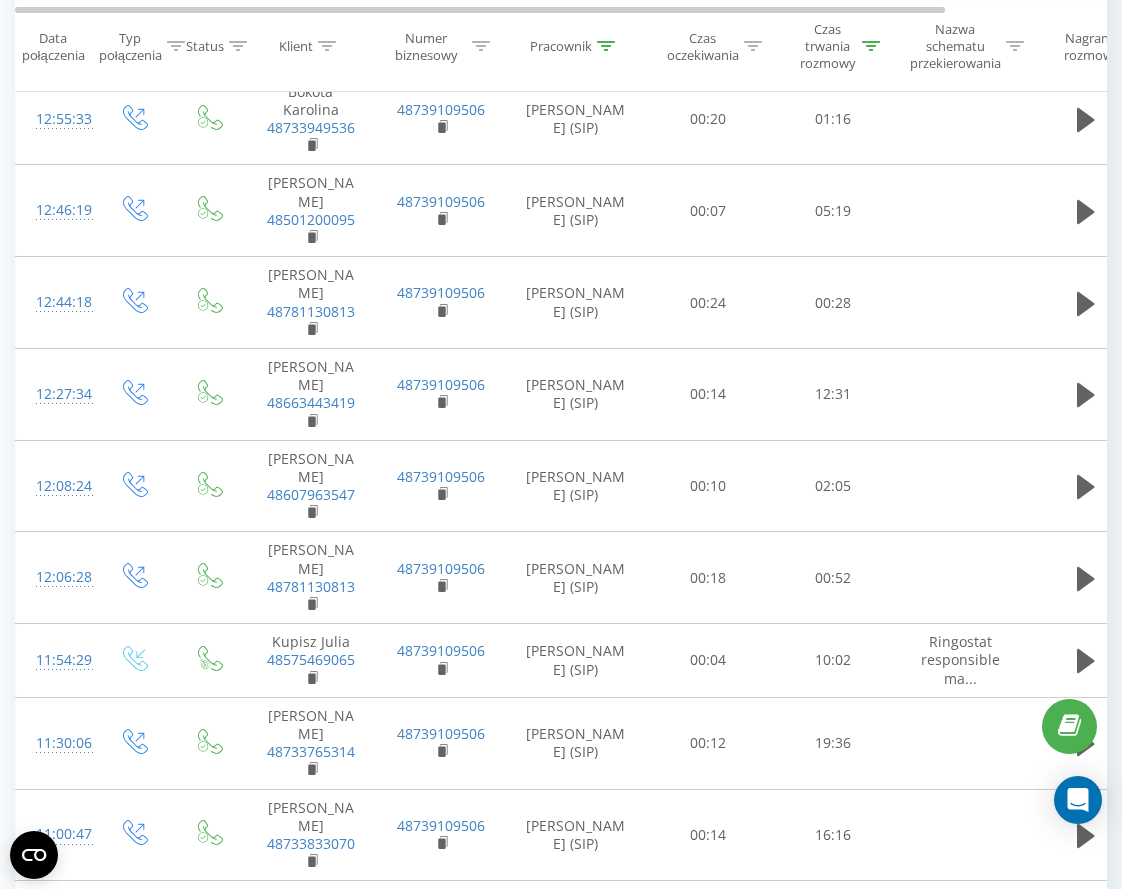 scroll, scrollTop: 1542, scrollLeft: 0, axis: vertical 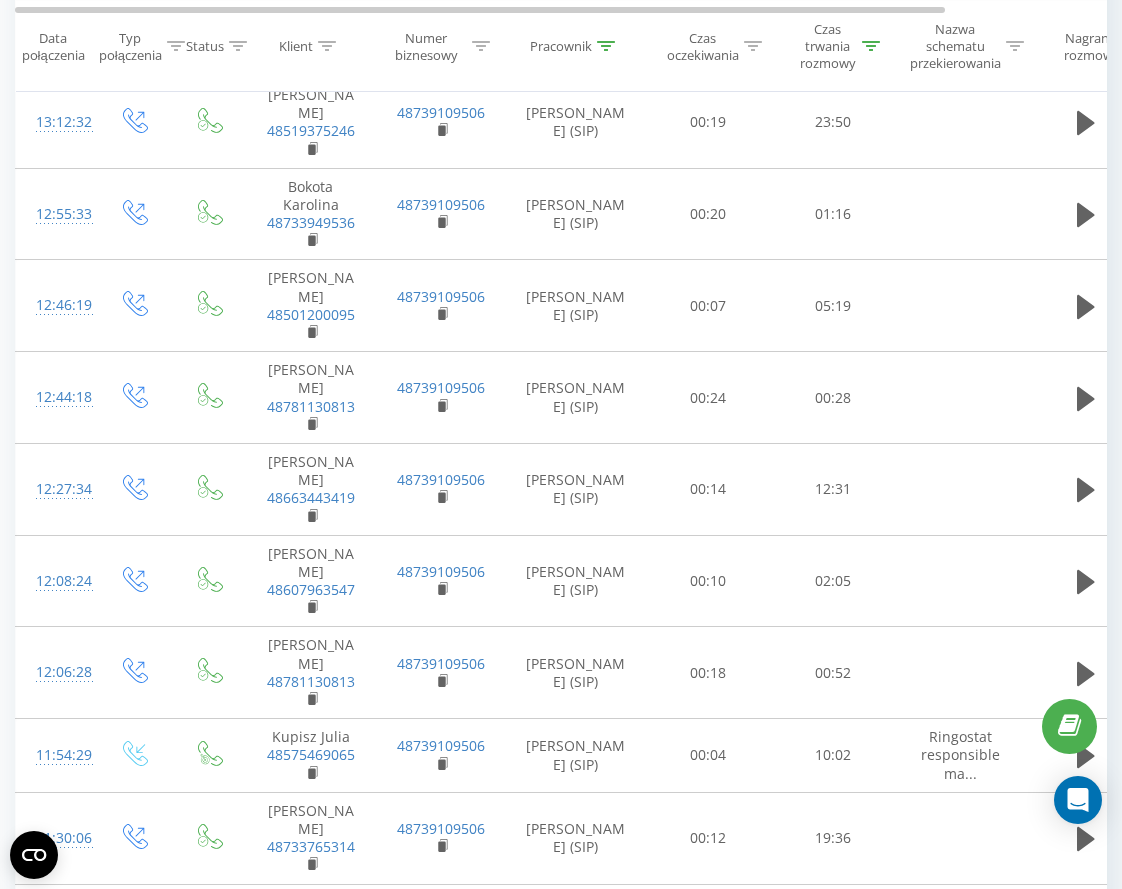 click 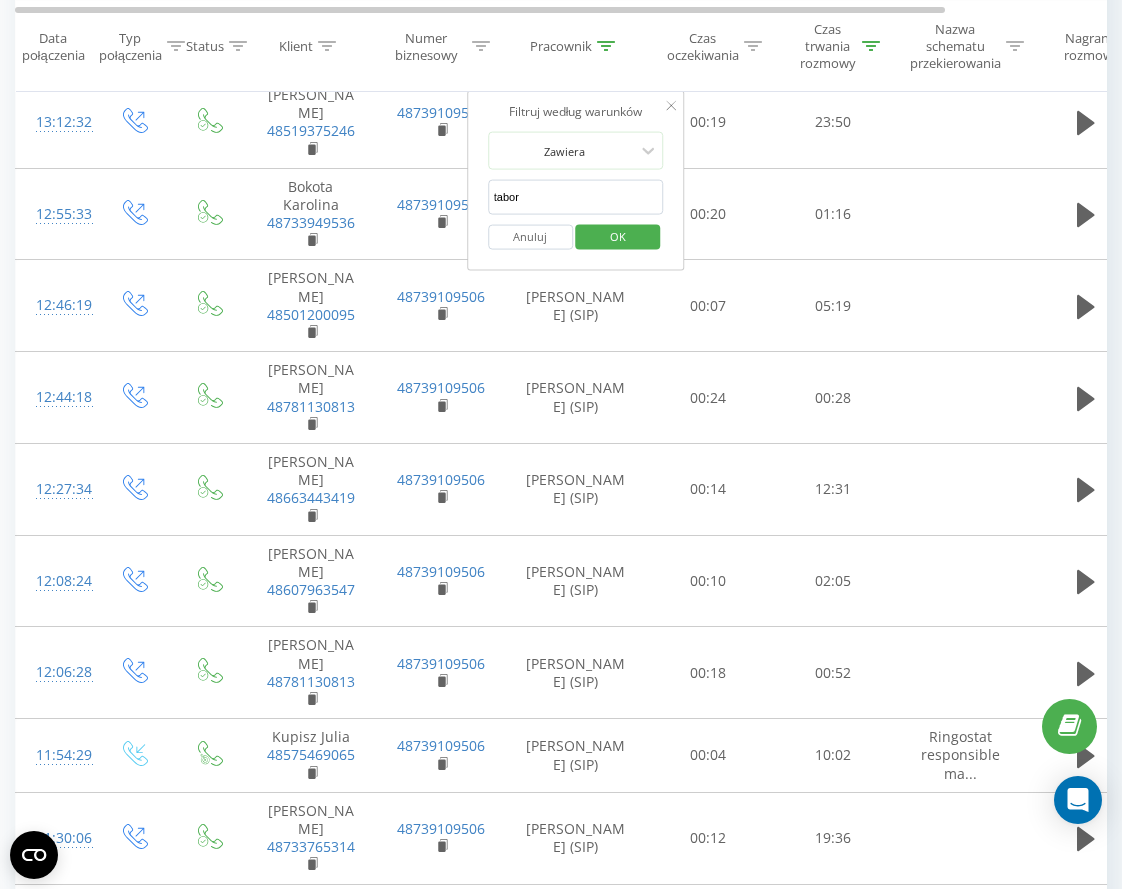click on "tabor" at bounding box center [576, 197] 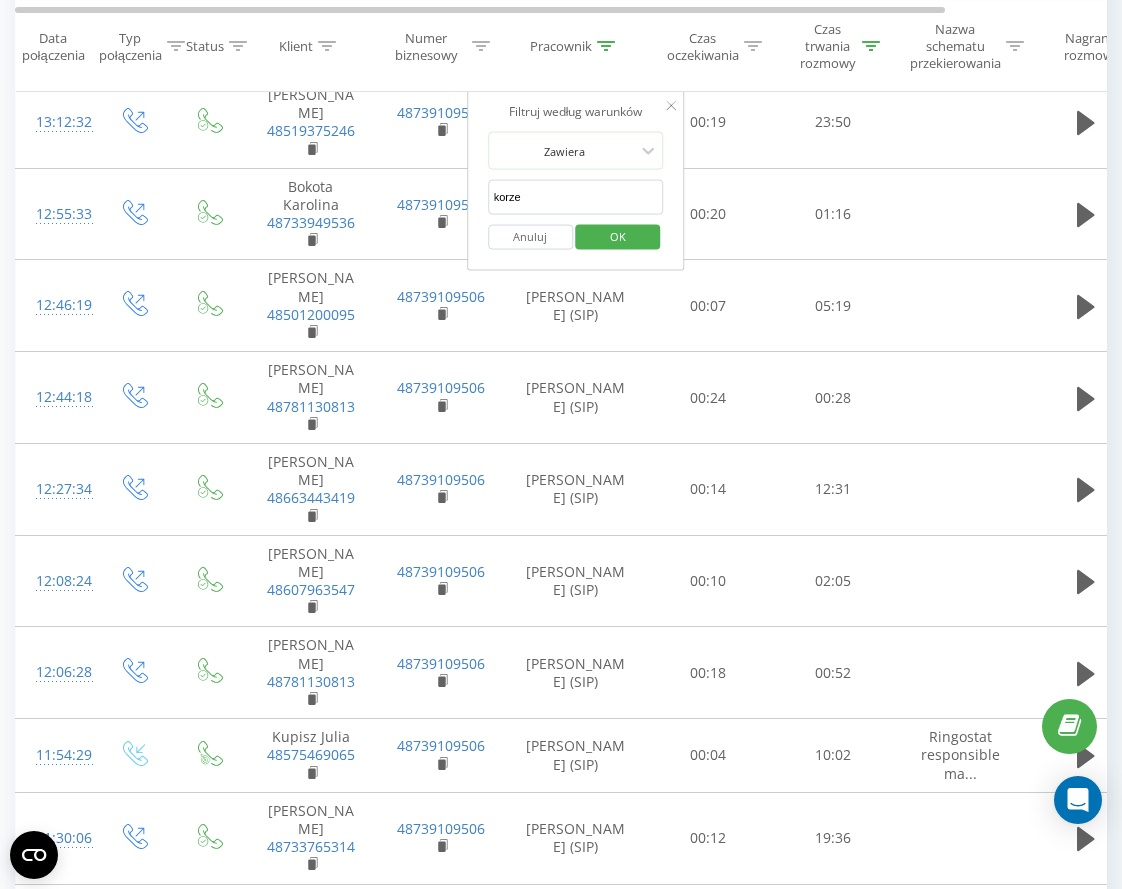 type on "korzeń" 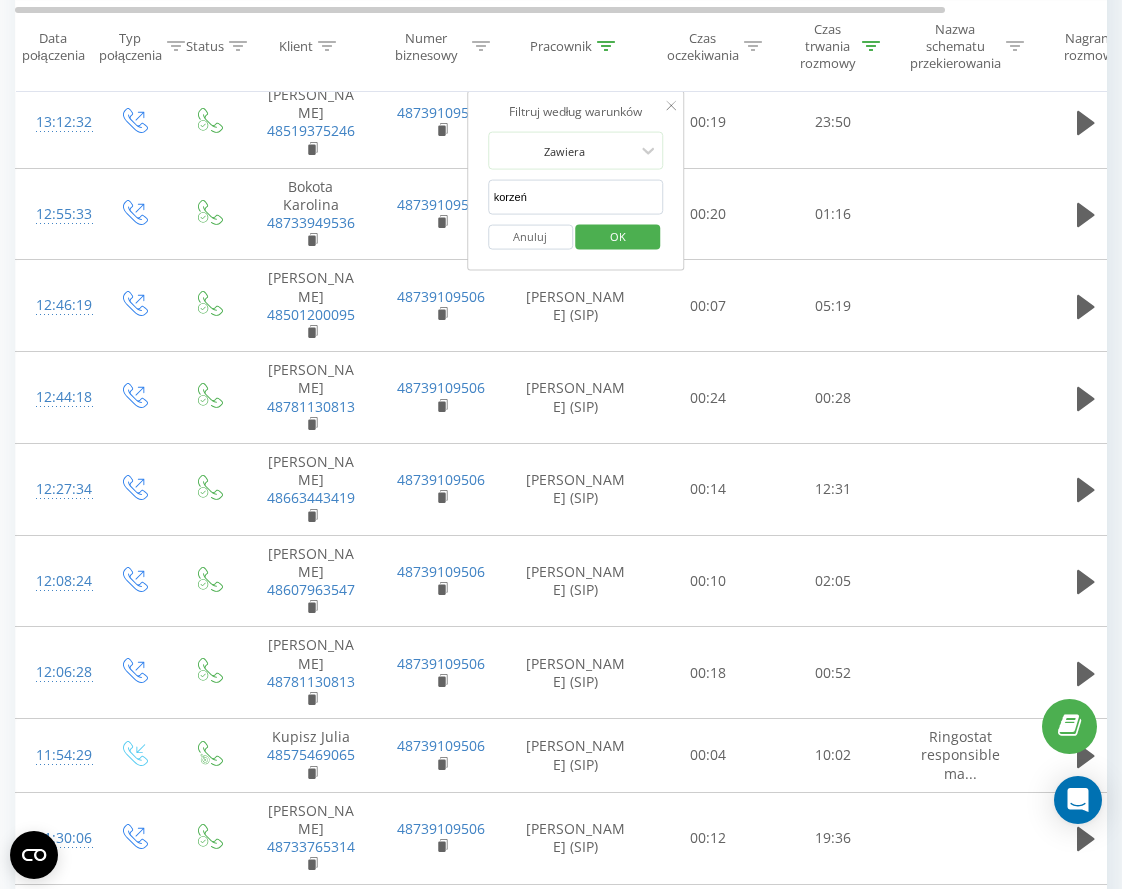 click on "OK" at bounding box center (618, 236) 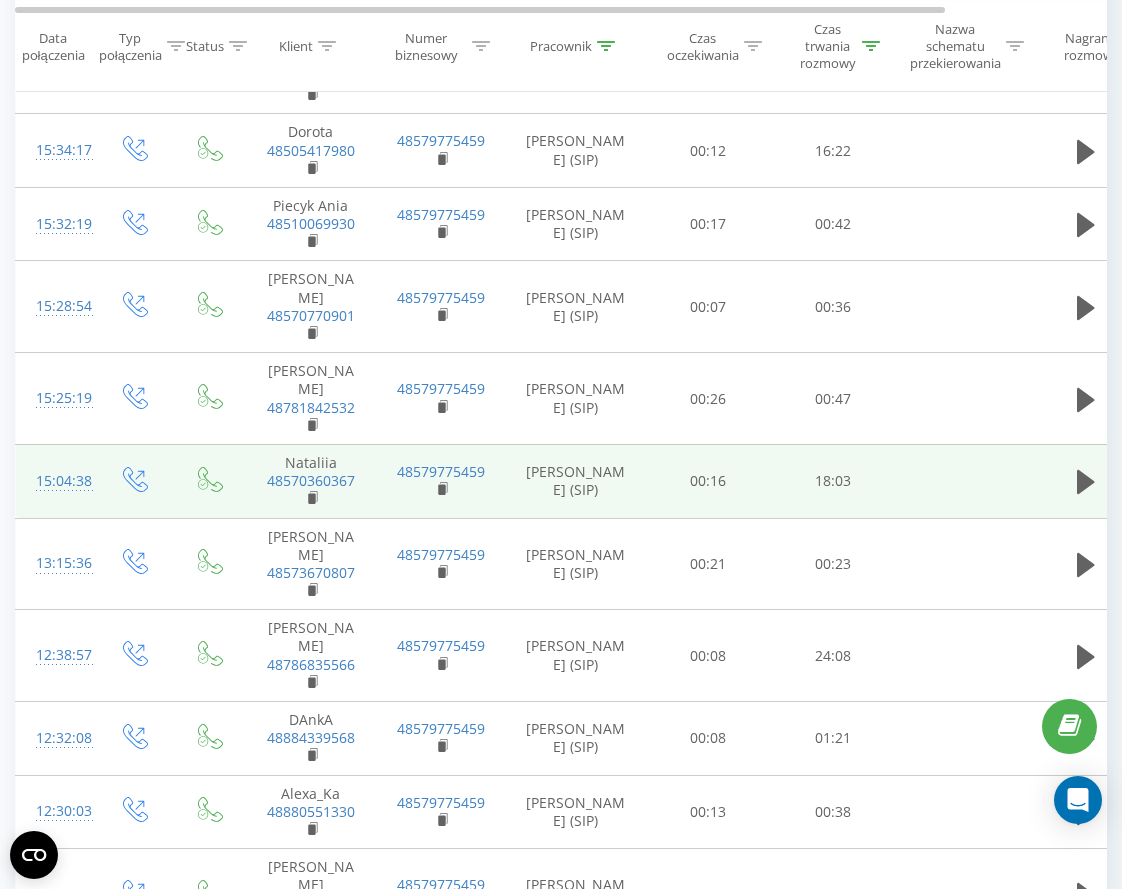 scroll, scrollTop: 1560, scrollLeft: 0, axis: vertical 